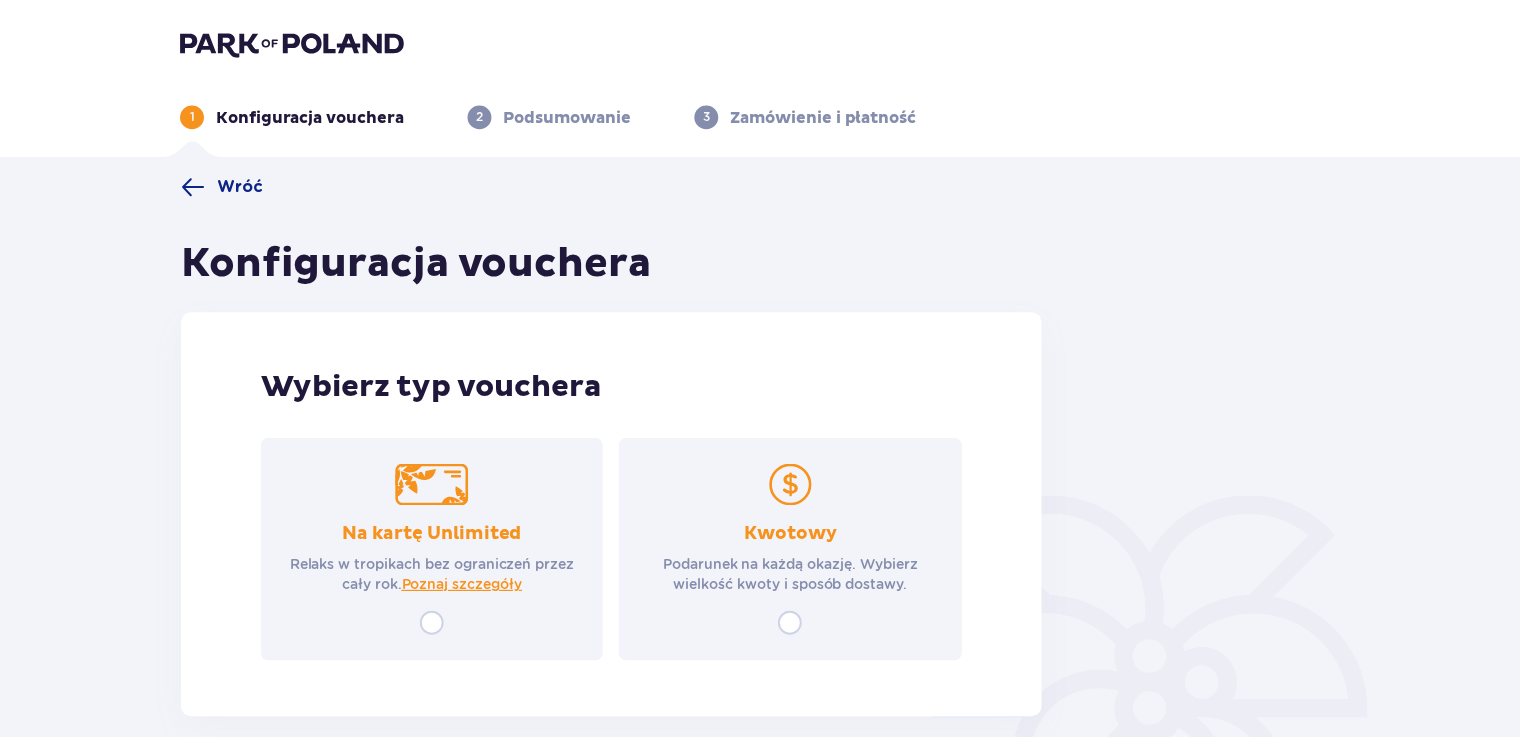 scroll, scrollTop: 0, scrollLeft: 0, axis: both 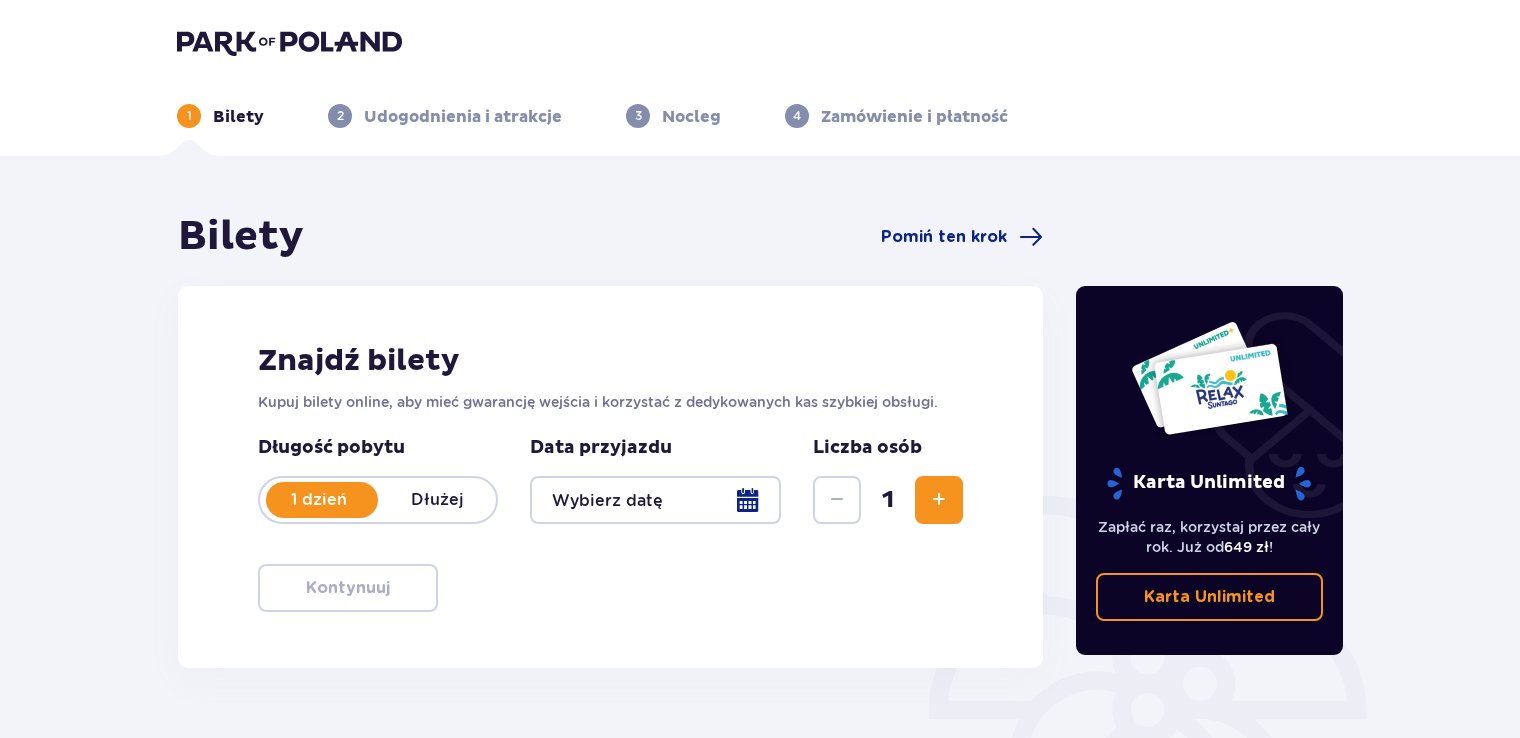 click at bounding box center [655, 500] 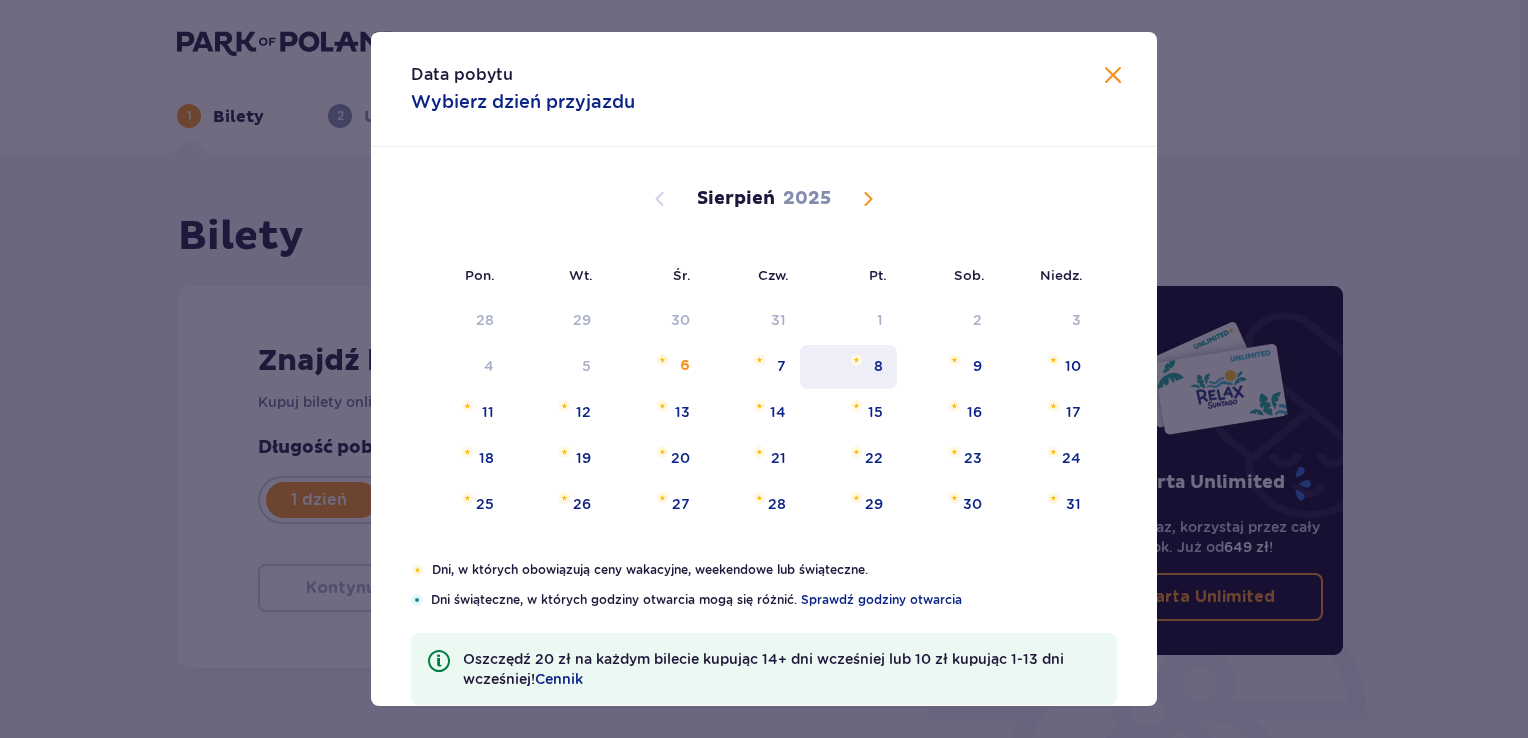 click on "8" at bounding box center (878, 366) 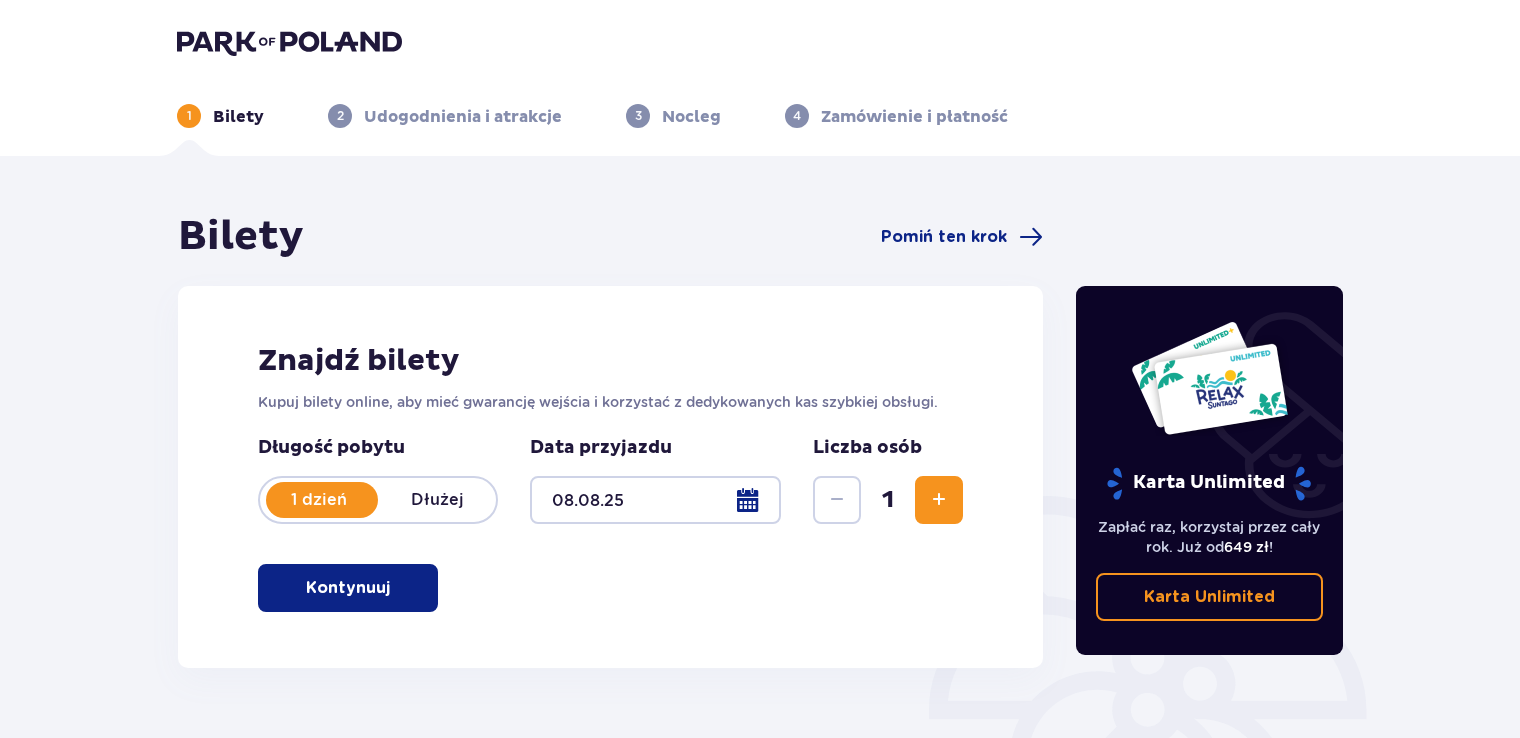 click at bounding box center [939, 500] 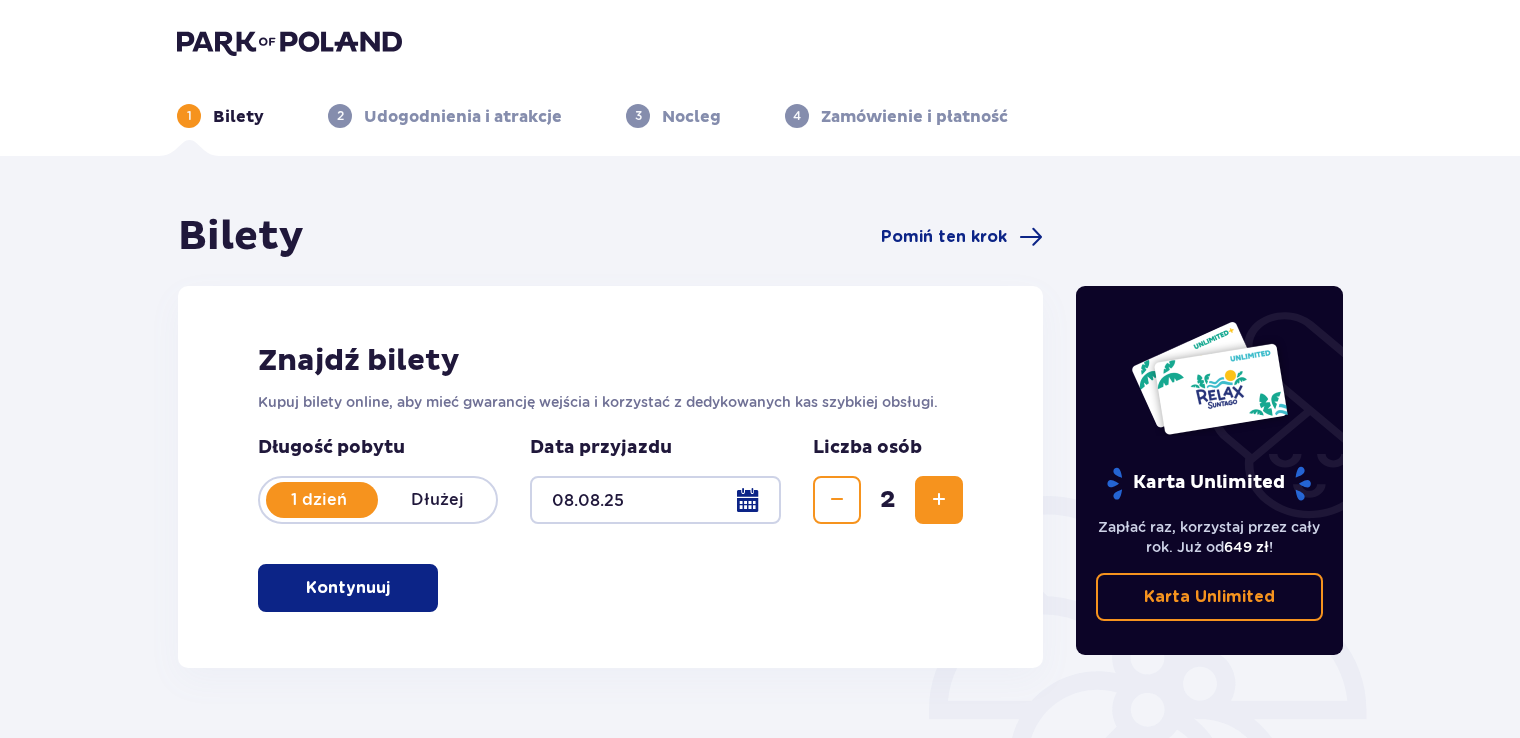 click at bounding box center [939, 500] 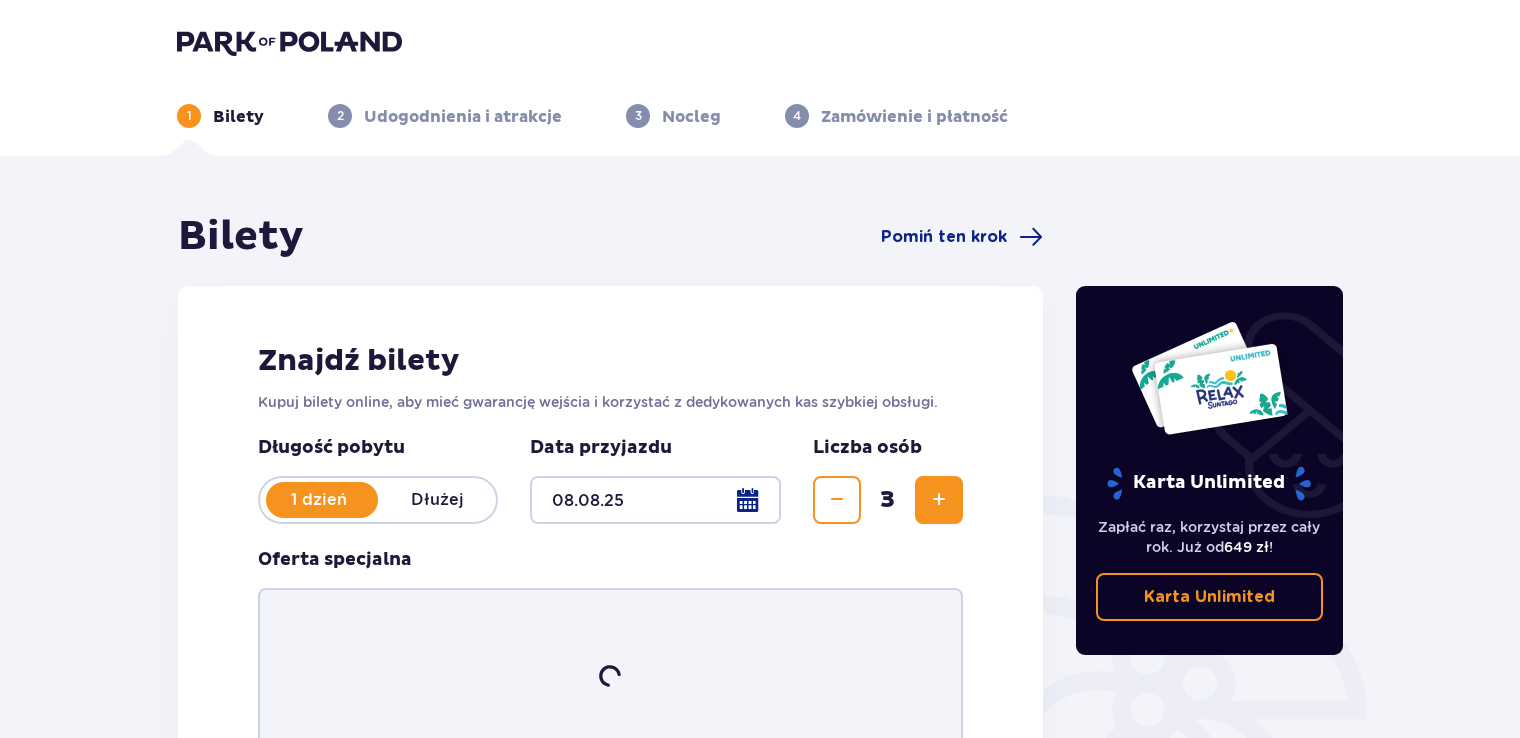 click at bounding box center (939, 500) 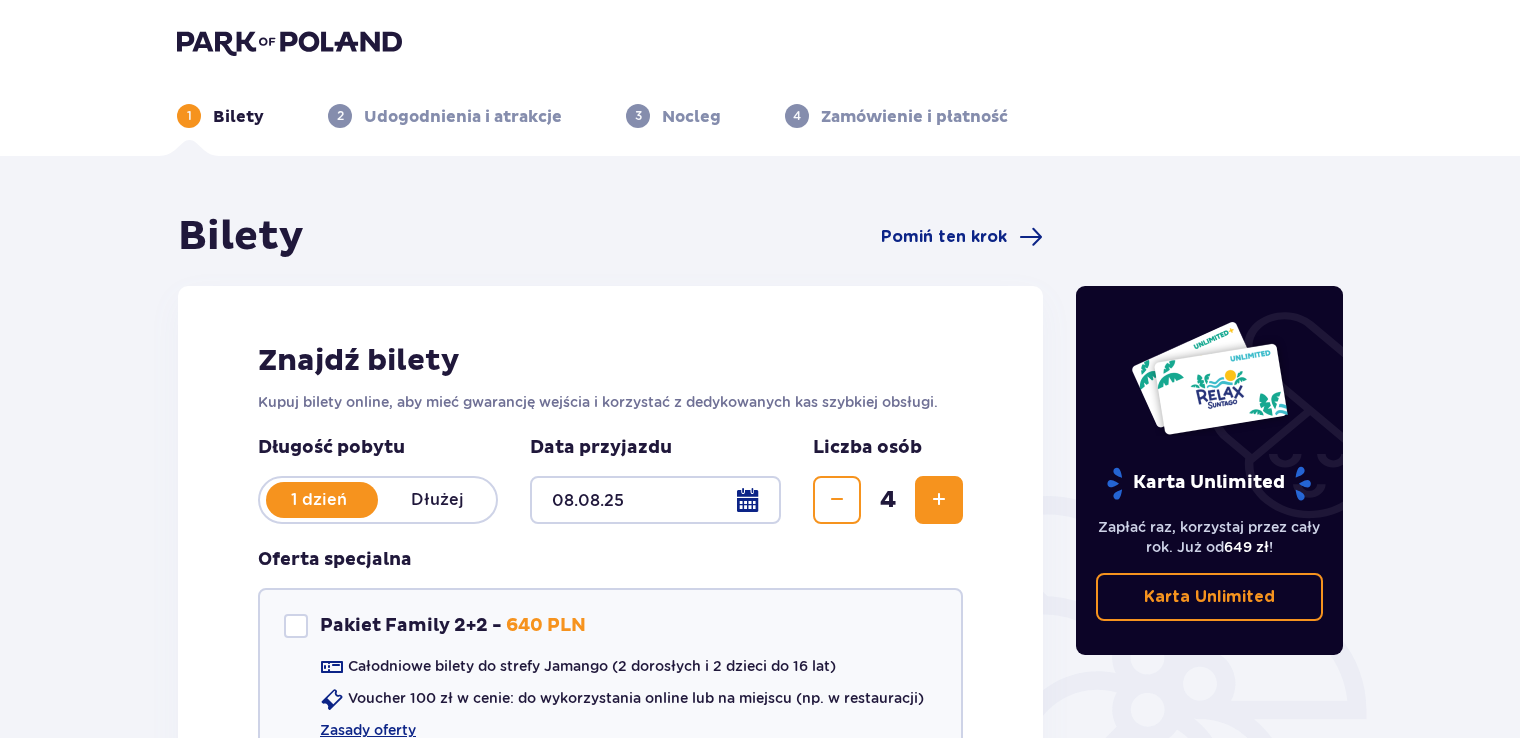 click on "Znajdź bilety Kupuj bilety online, aby mieć gwarancję wejścia i korzystać z dedykowanych kas szybkiej obsługi. Długość pobytu 1 dzień Dłużej Data przyjazdu [DATE] Liczba osób 4 Oferta specjalna Pakiet Family 2+2    -  640 PLN Całodniowe bilety do strefy Jamango (2 dorosłych i 2 dzieci do 16 lat) Voucher 100 zł w cenie: do wykorzystania online lub na miejscu (np. w restauracji) Zasady oferty Kontynuuj bez pakietu" at bounding box center (610, 598) 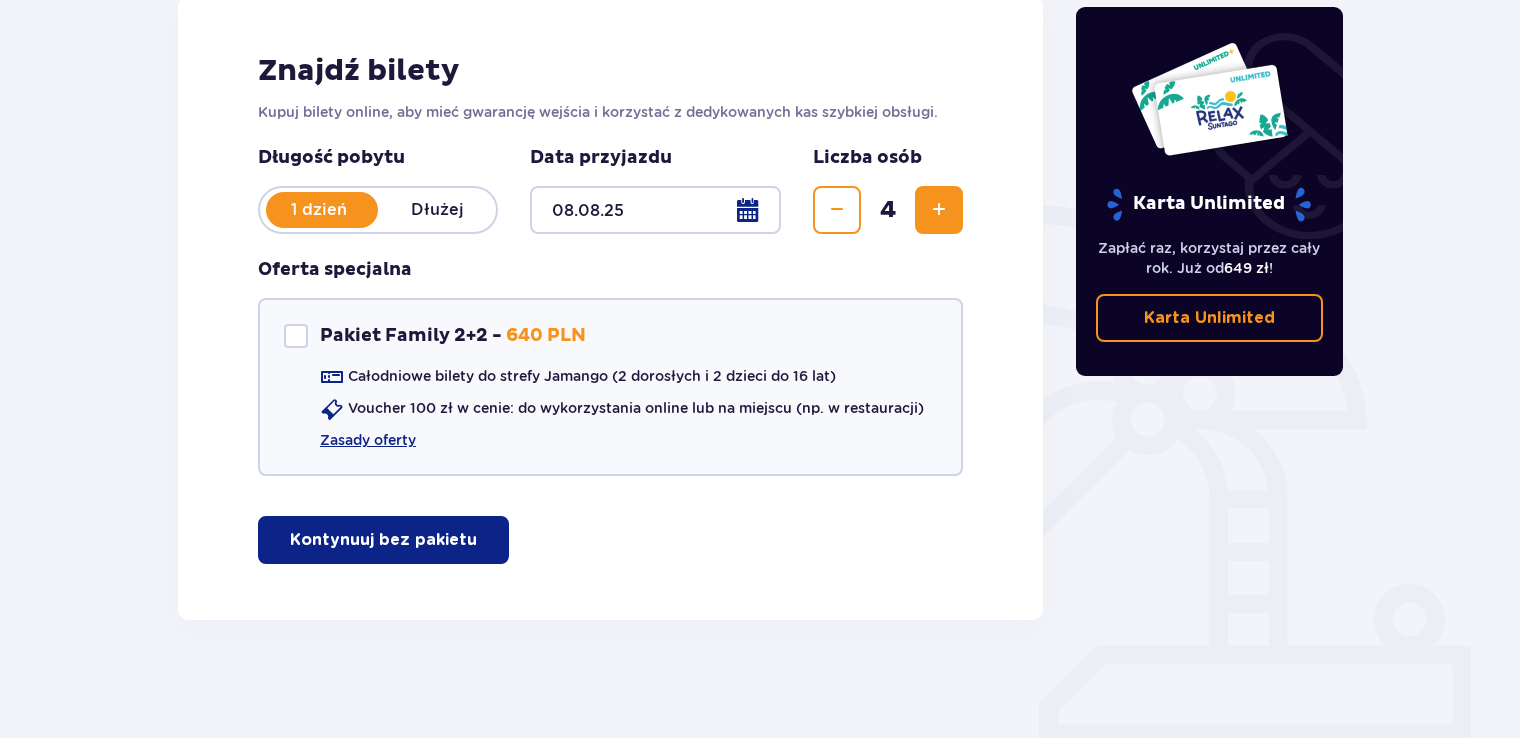 scroll, scrollTop: 291, scrollLeft: 0, axis: vertical 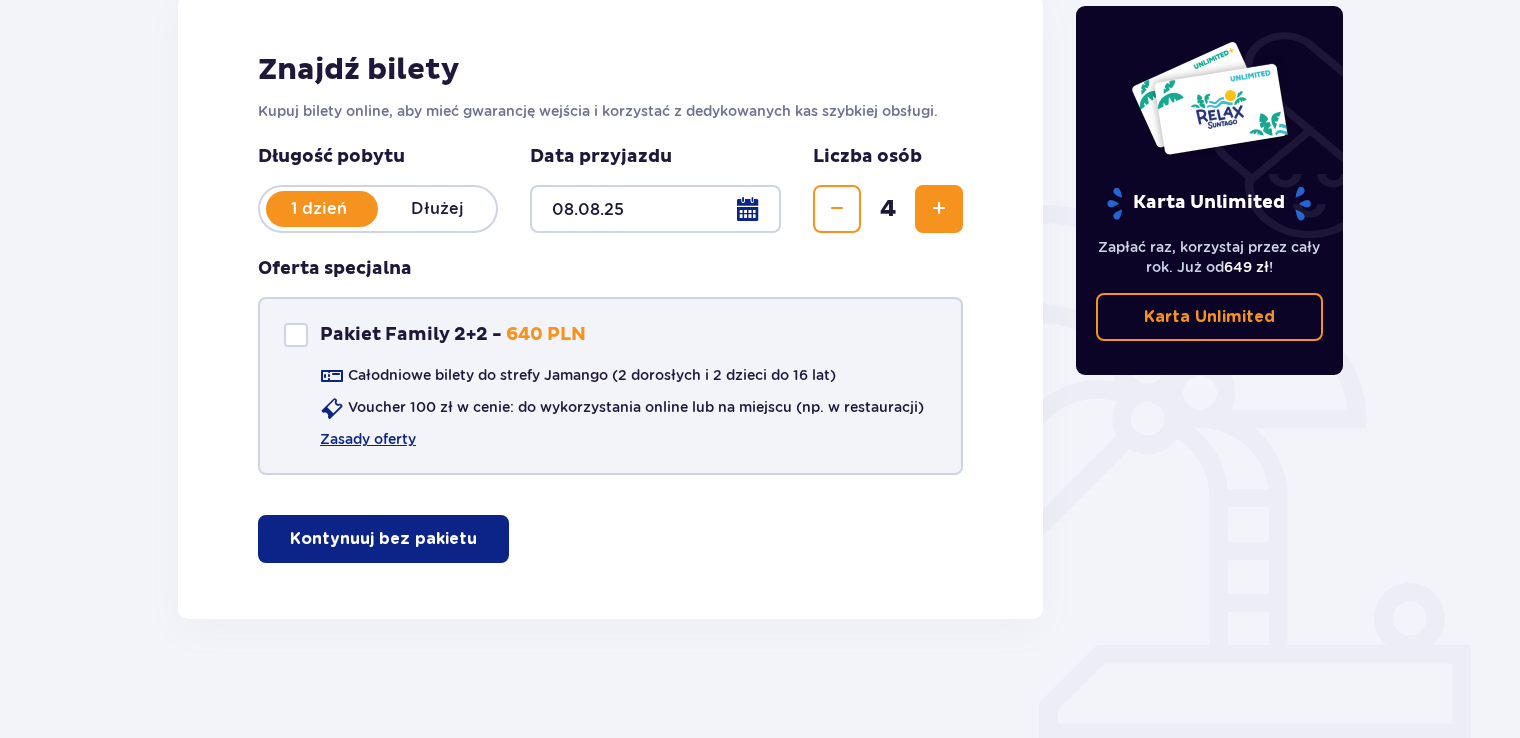 click at bounding box center (296, 335) 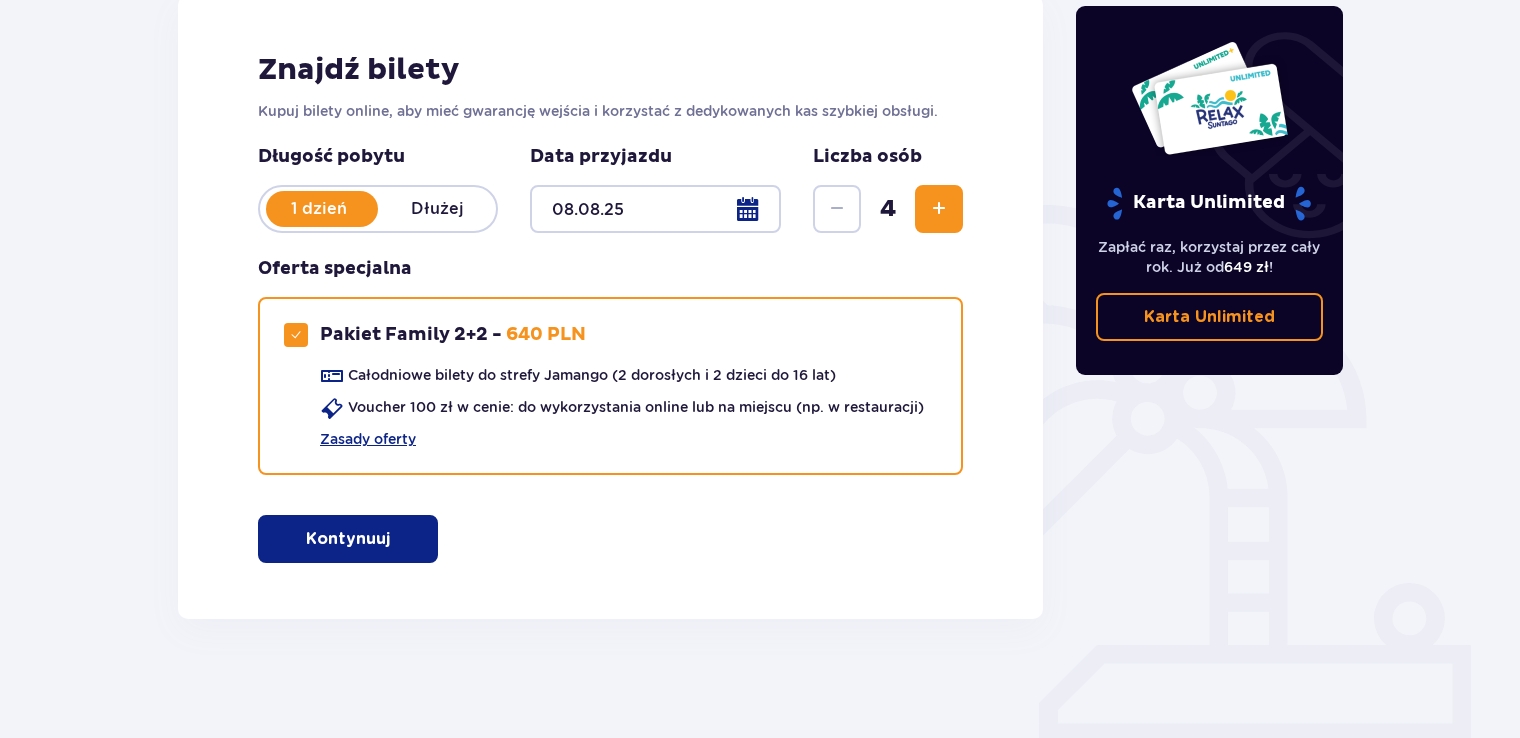 click on "Kontynuuj" at bounding box center [348, 539] 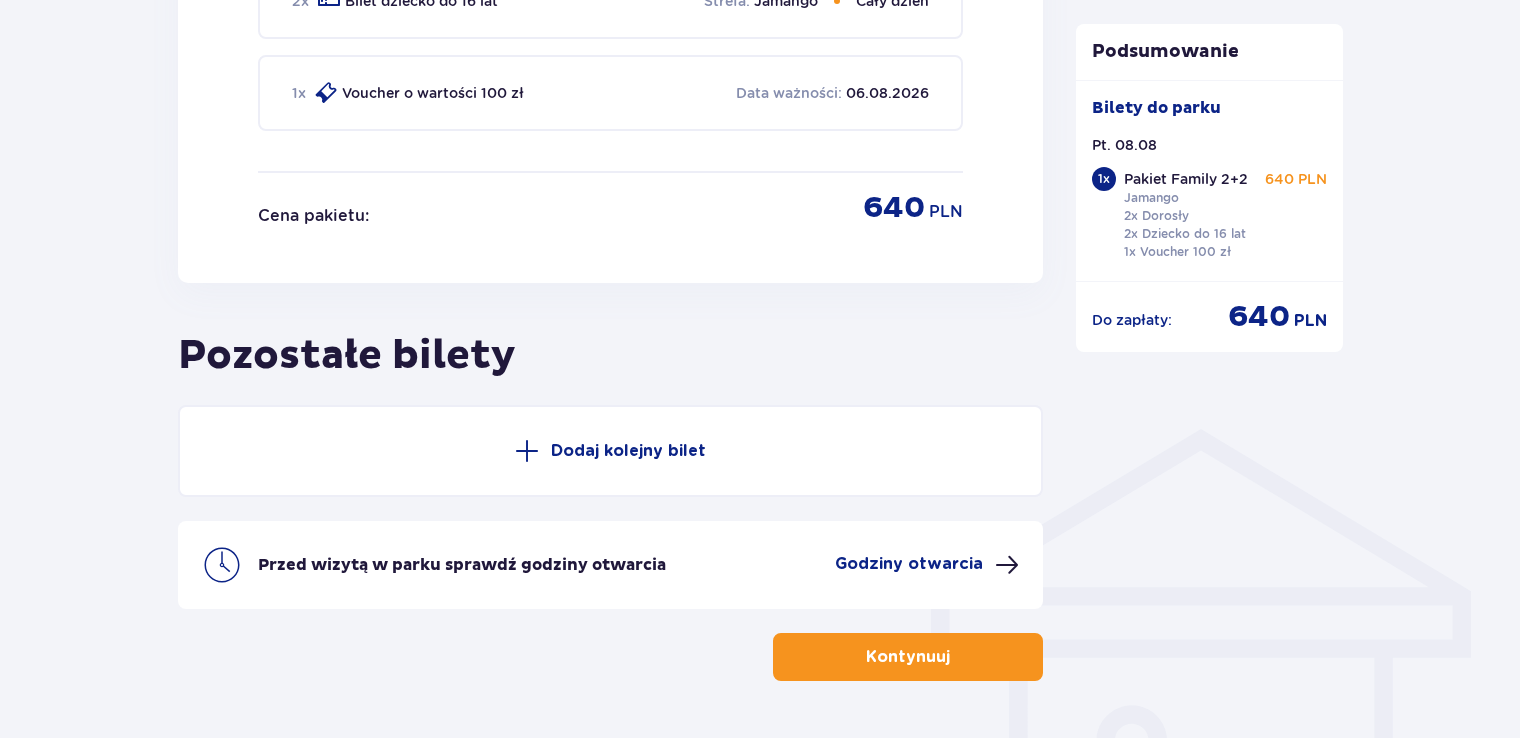 scroll, scrollTop: 1253, scrollLeft: 0, axis: vertical 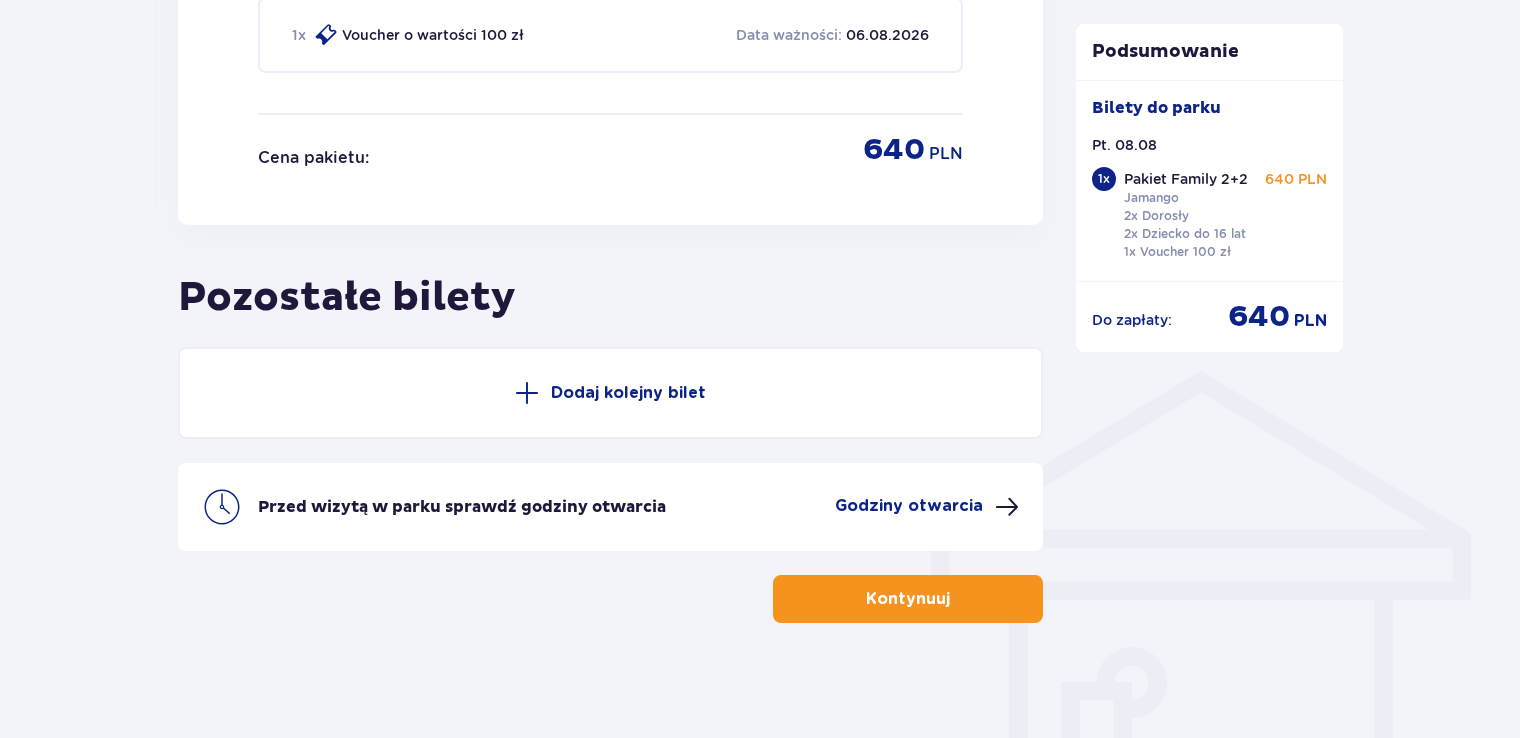 click on "Kontynuuj" at bounding box center [908, 599] 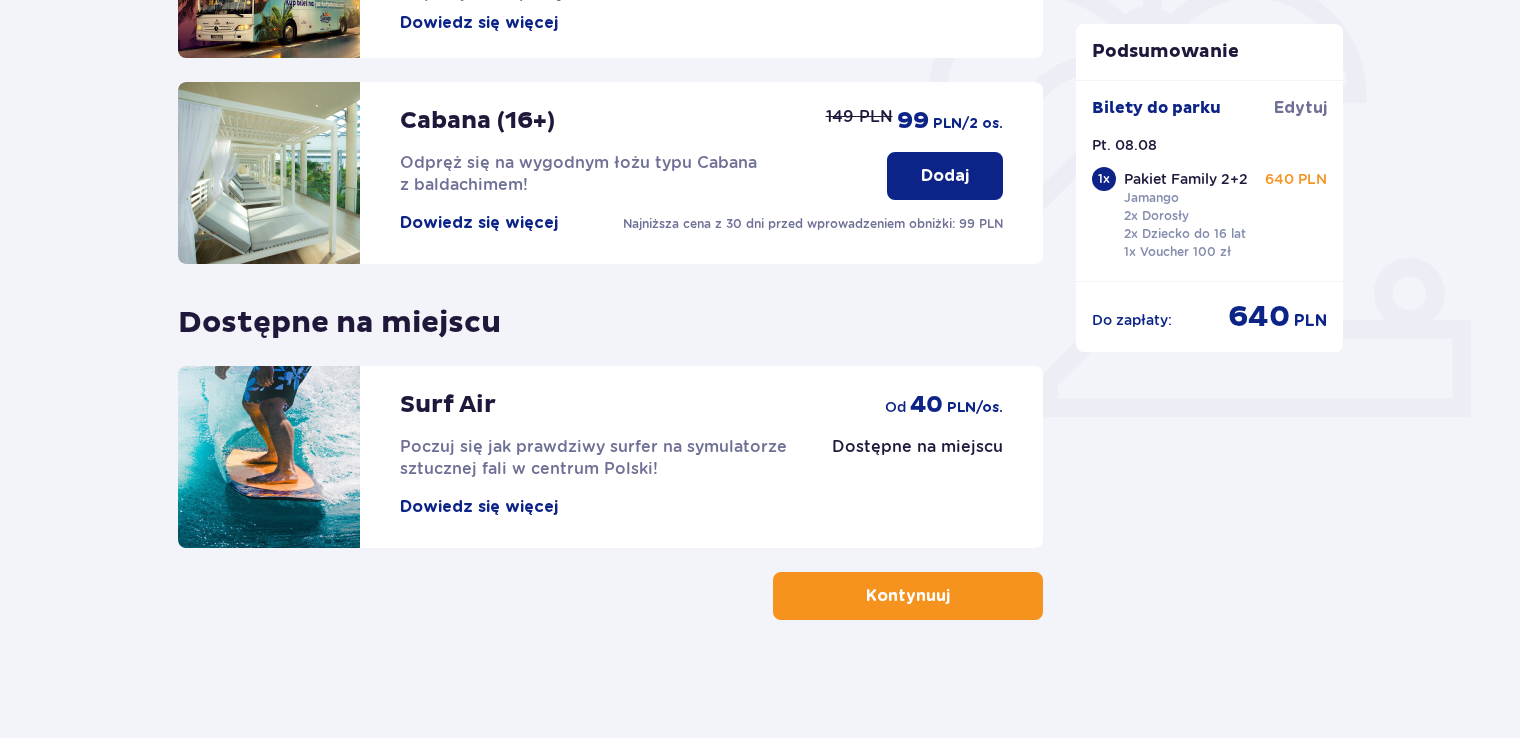scroll, scrollTop: 617, scrollLeft: 0, axis: vertical 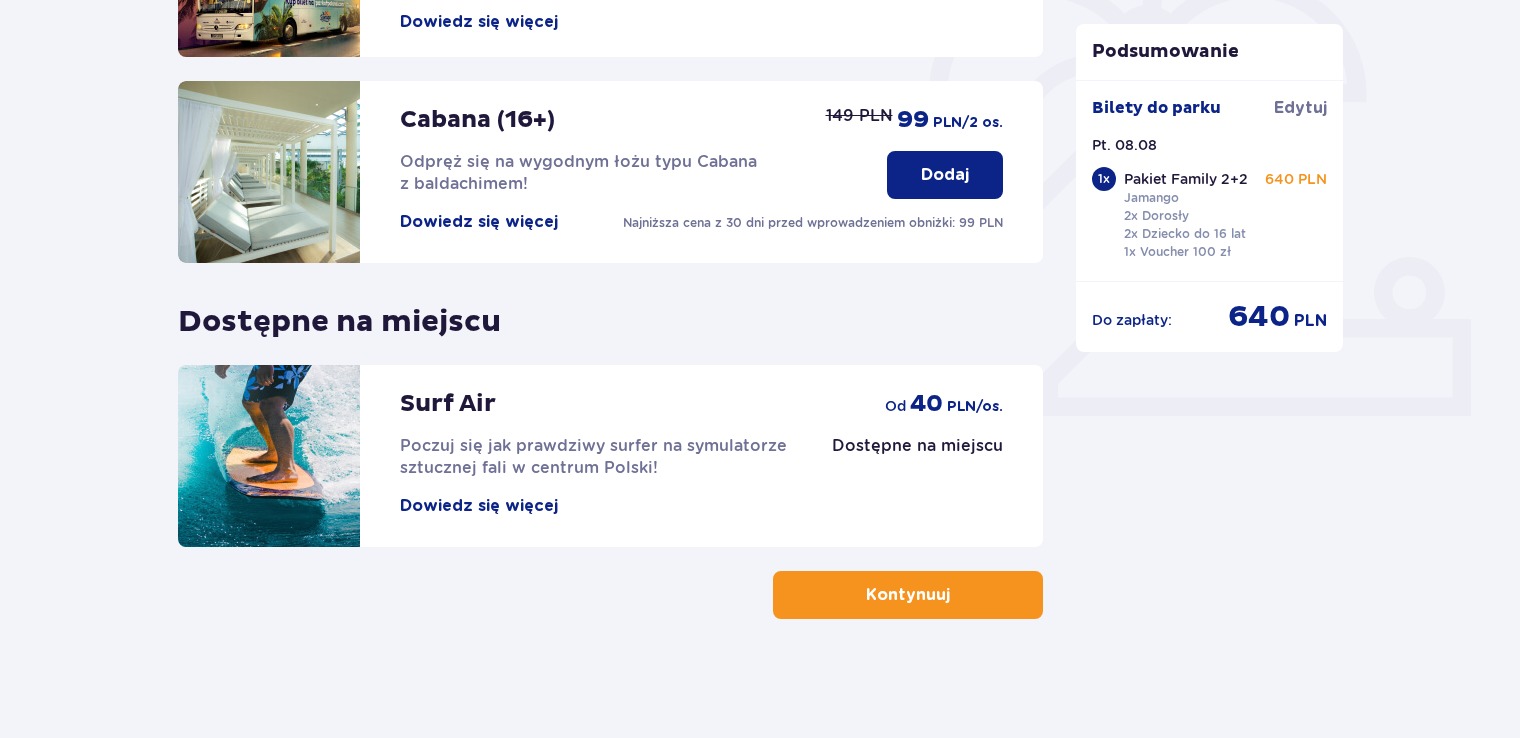 click on "Kontynuuj" at bounding box center [908, 595] 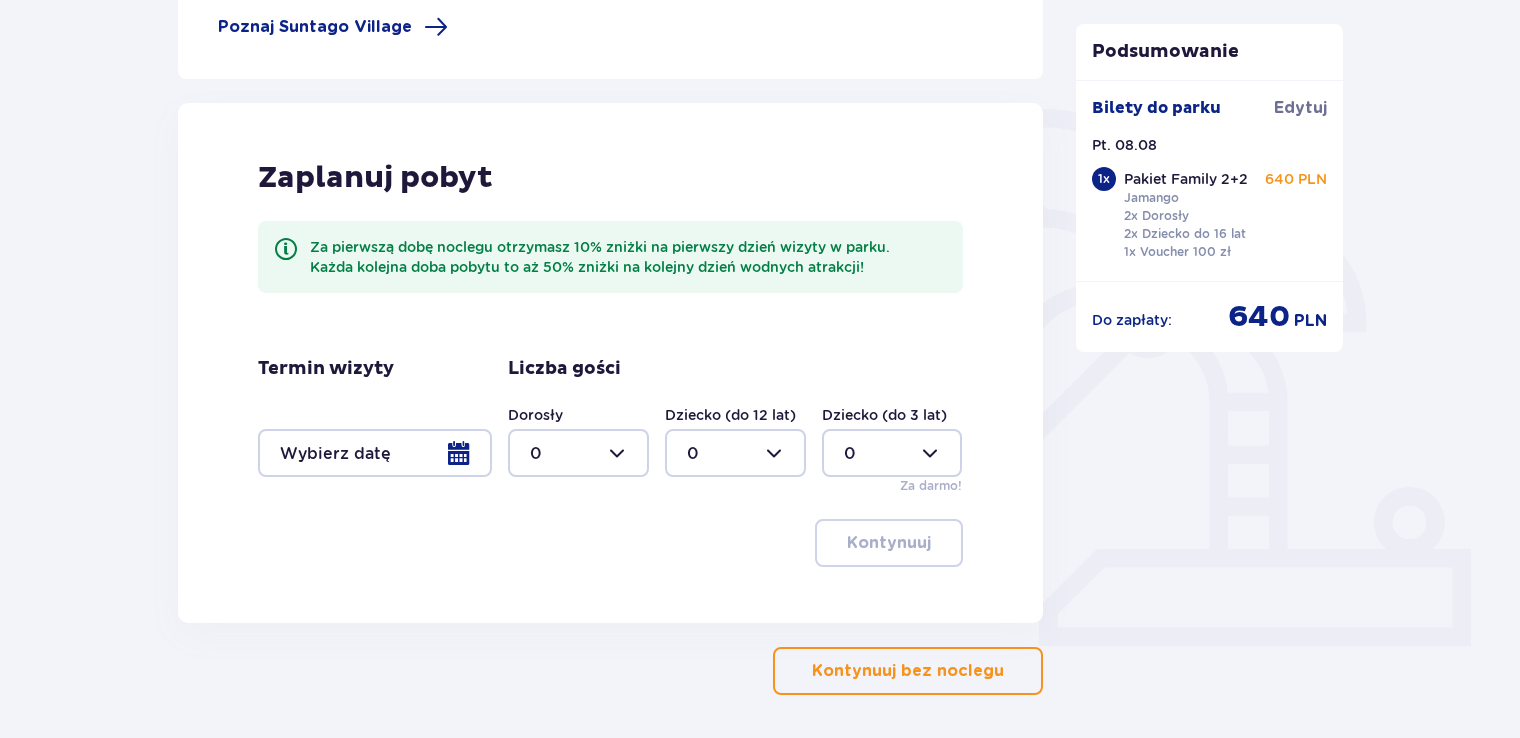 scroll, scrollTop: 384, scrollLeft: 0, axis: vertical 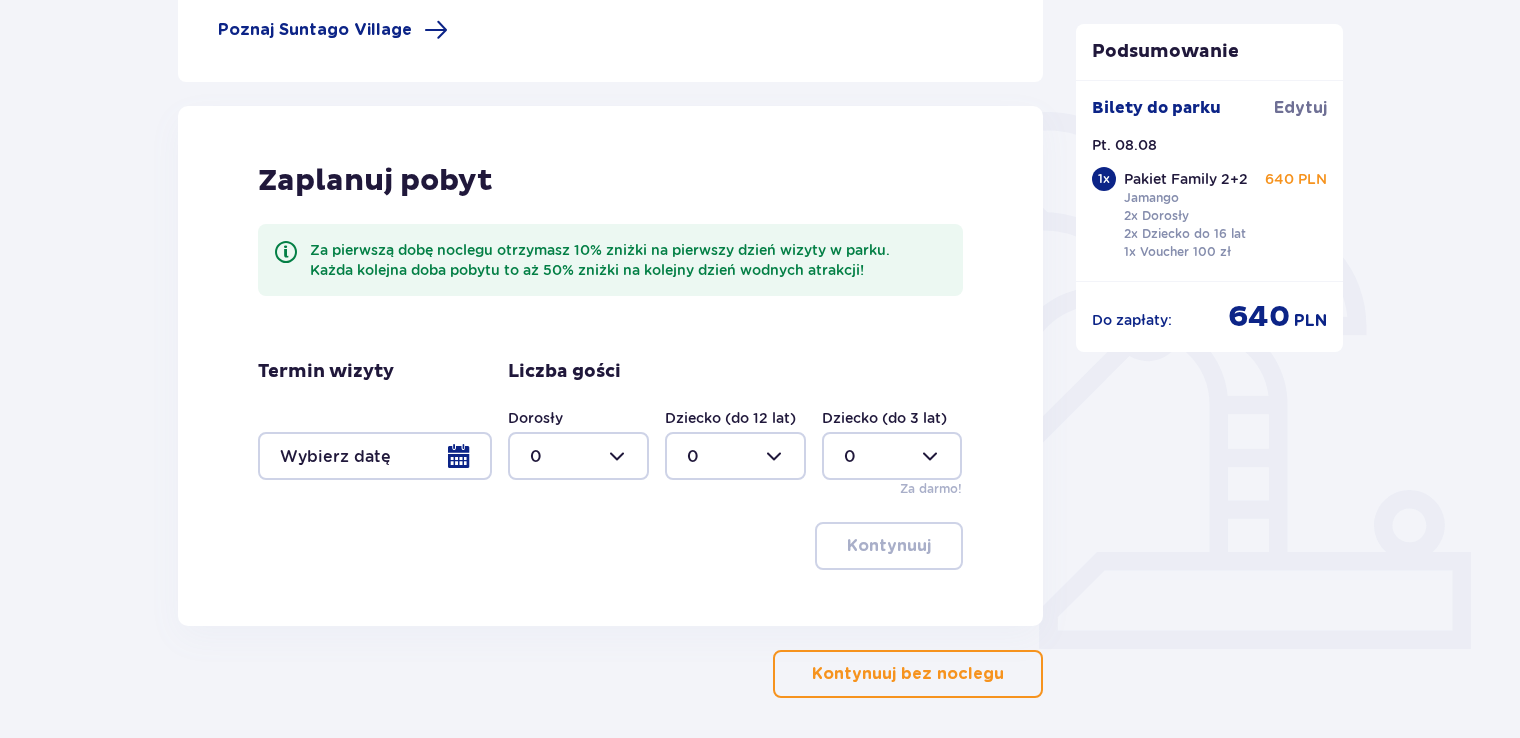click on "Kontynuuj bez noclegu" at bounding box center [908, 674] 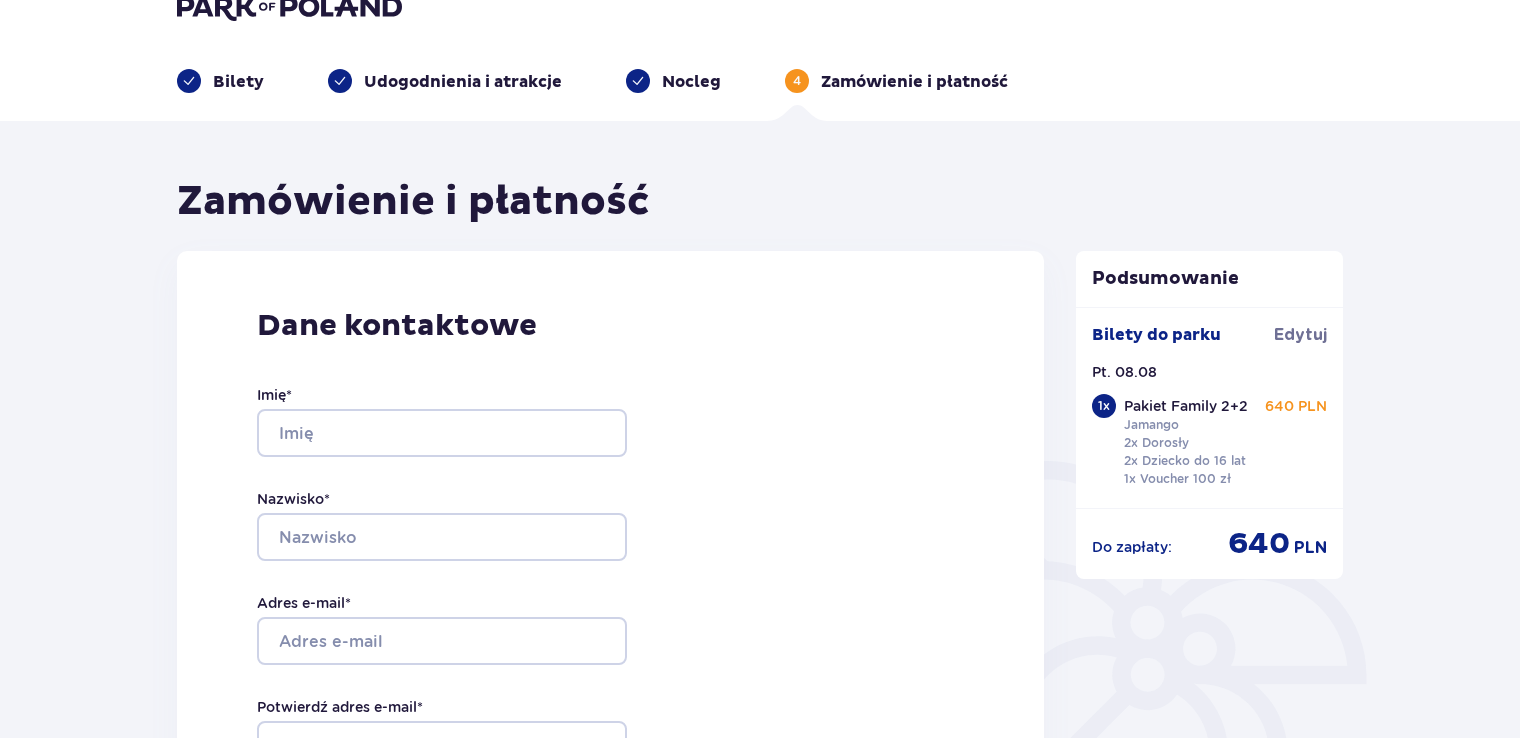 scroll, scrollTop: 40, scrollLeft: 0, axis: vertical 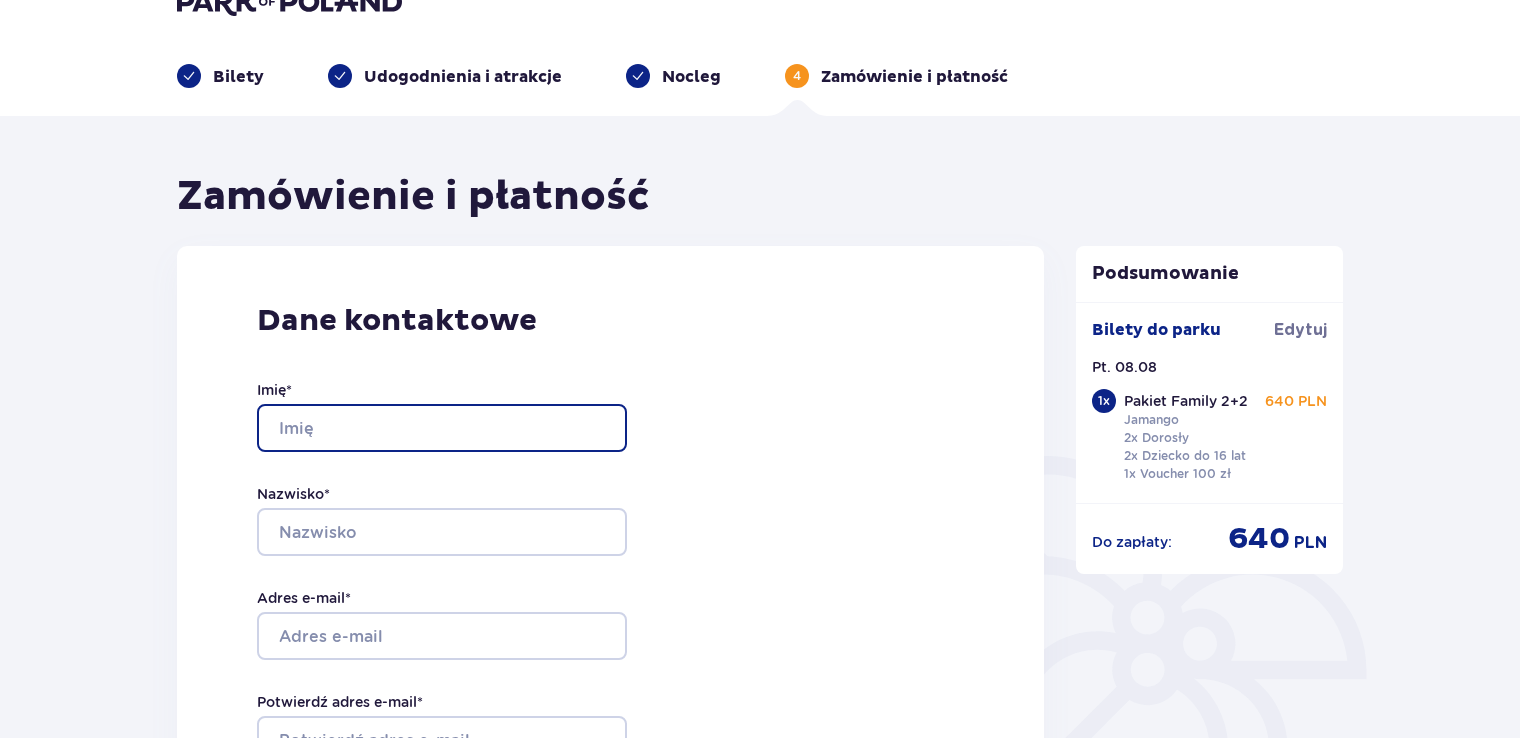 drag, startPoint x: 433, startPoint y: 404, endPoint x: 428, endPoint y: 414, distance: 11.18034 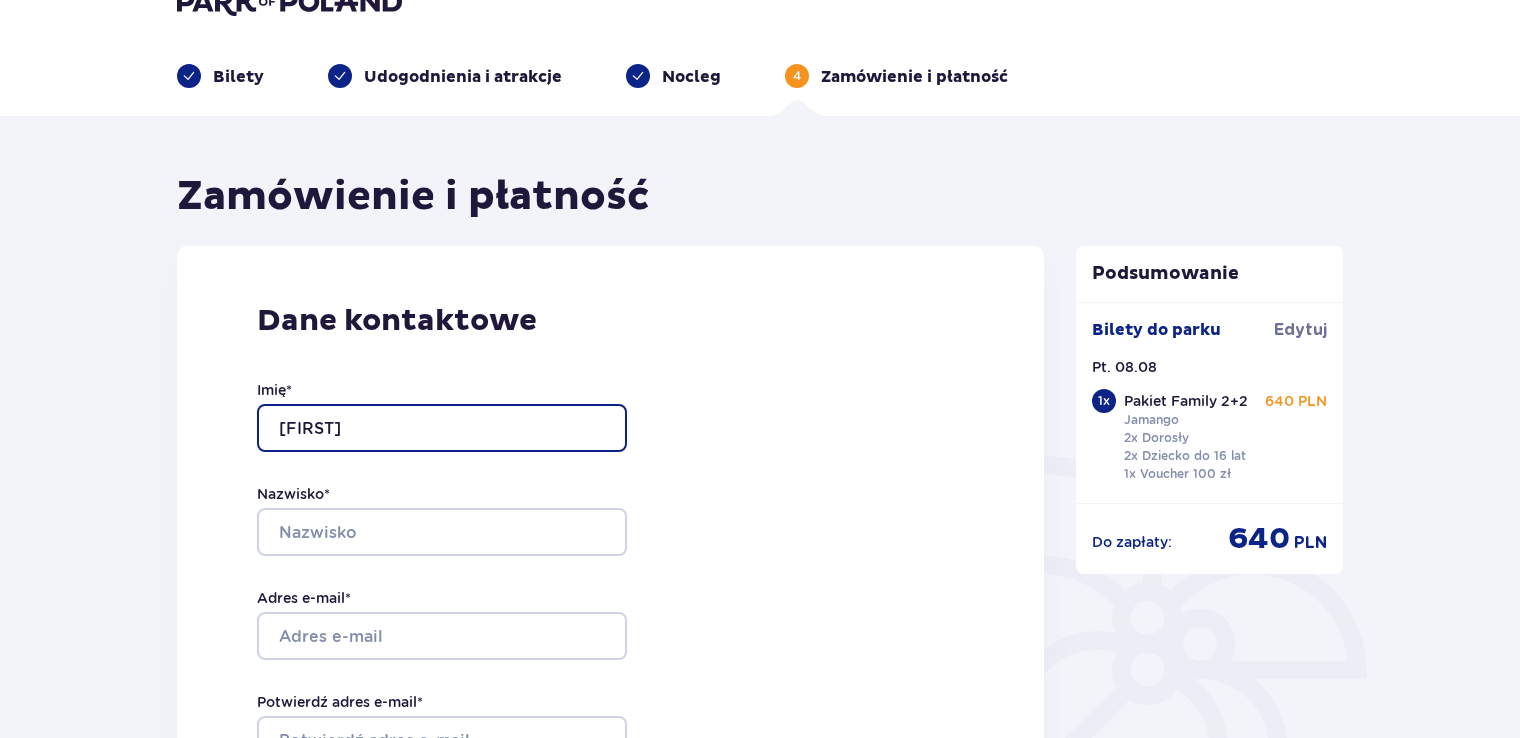 type on "[FIRST]" 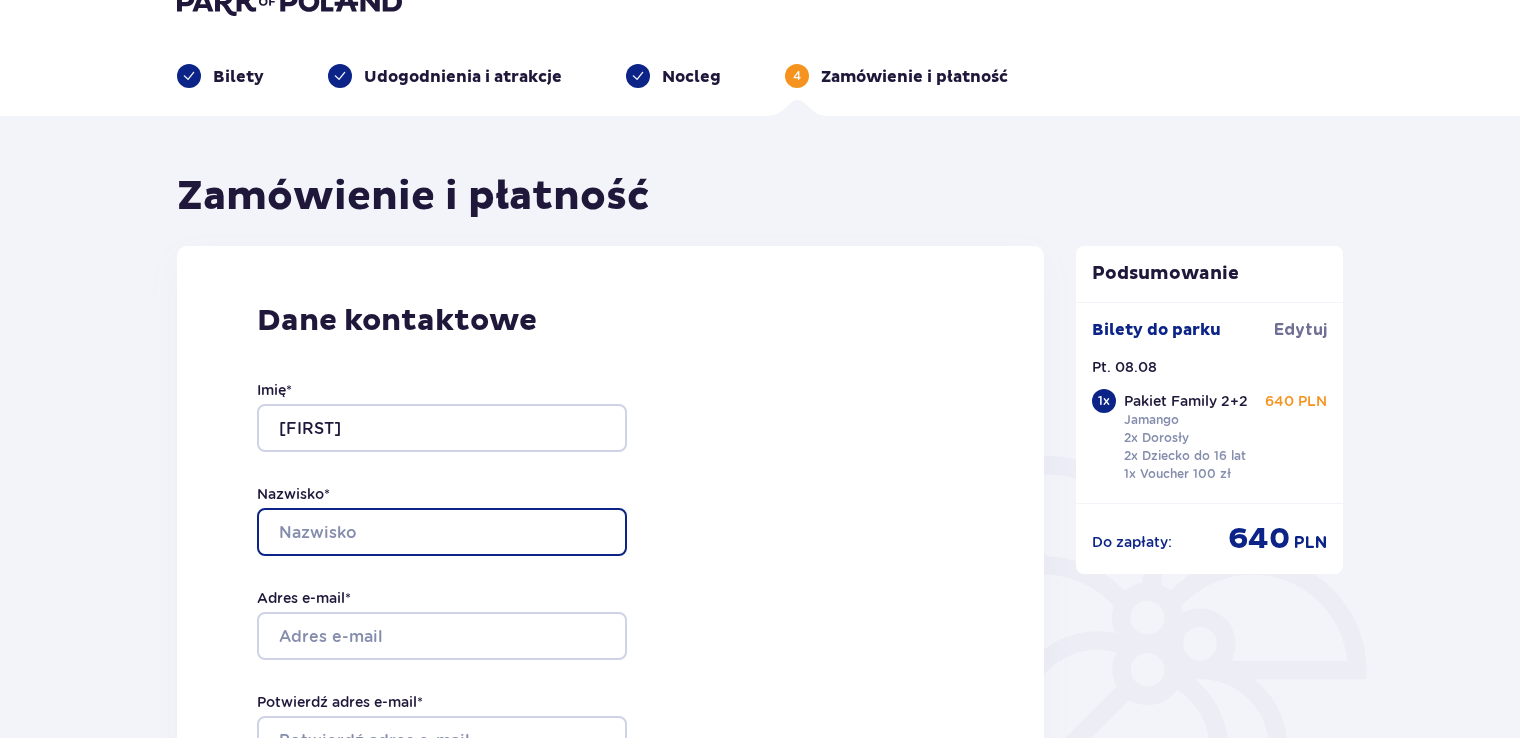 click on "Nazwisko *" at bounding box center [442, 532] 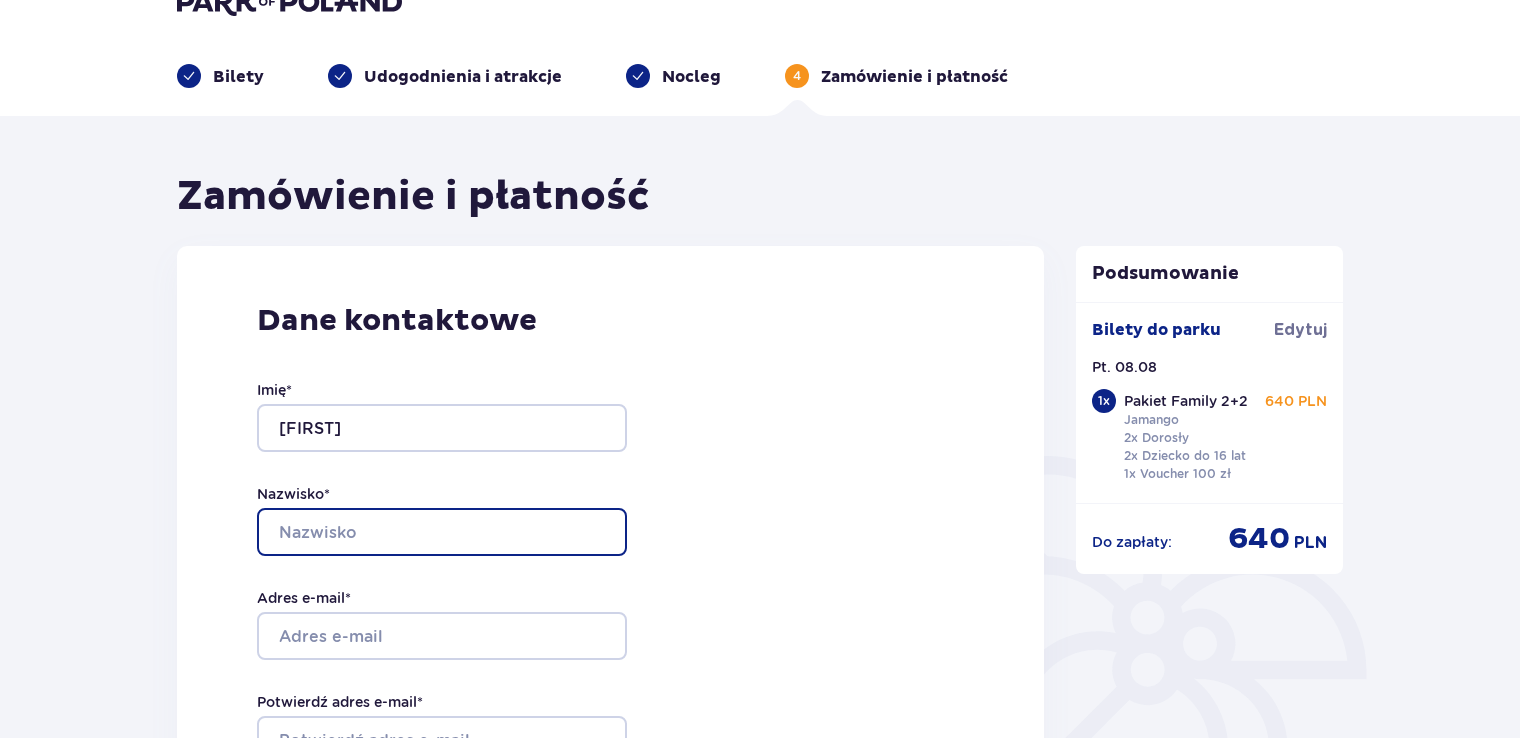 type on "[LAST]" 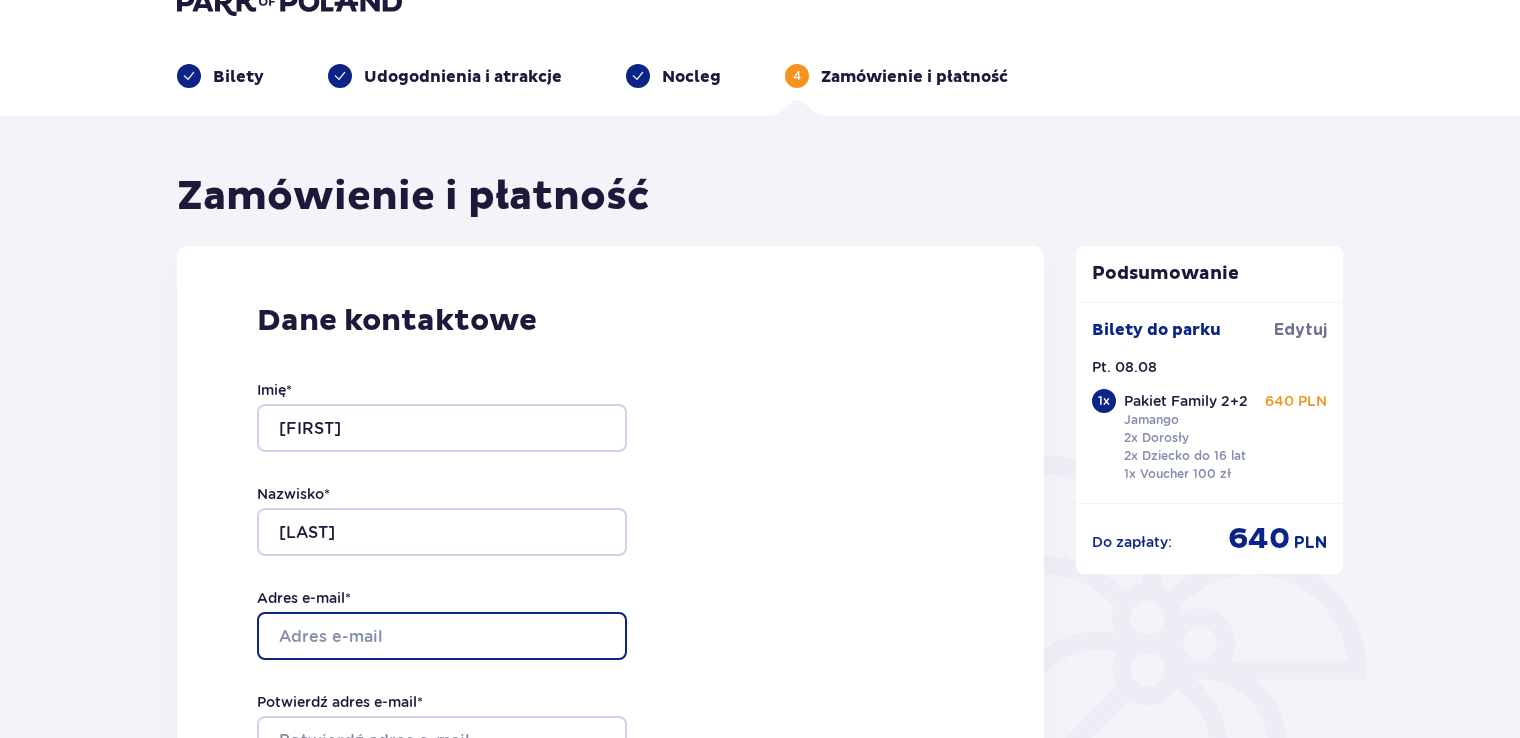 click on "Adres e-mail *" at bounding box center [442, 636] 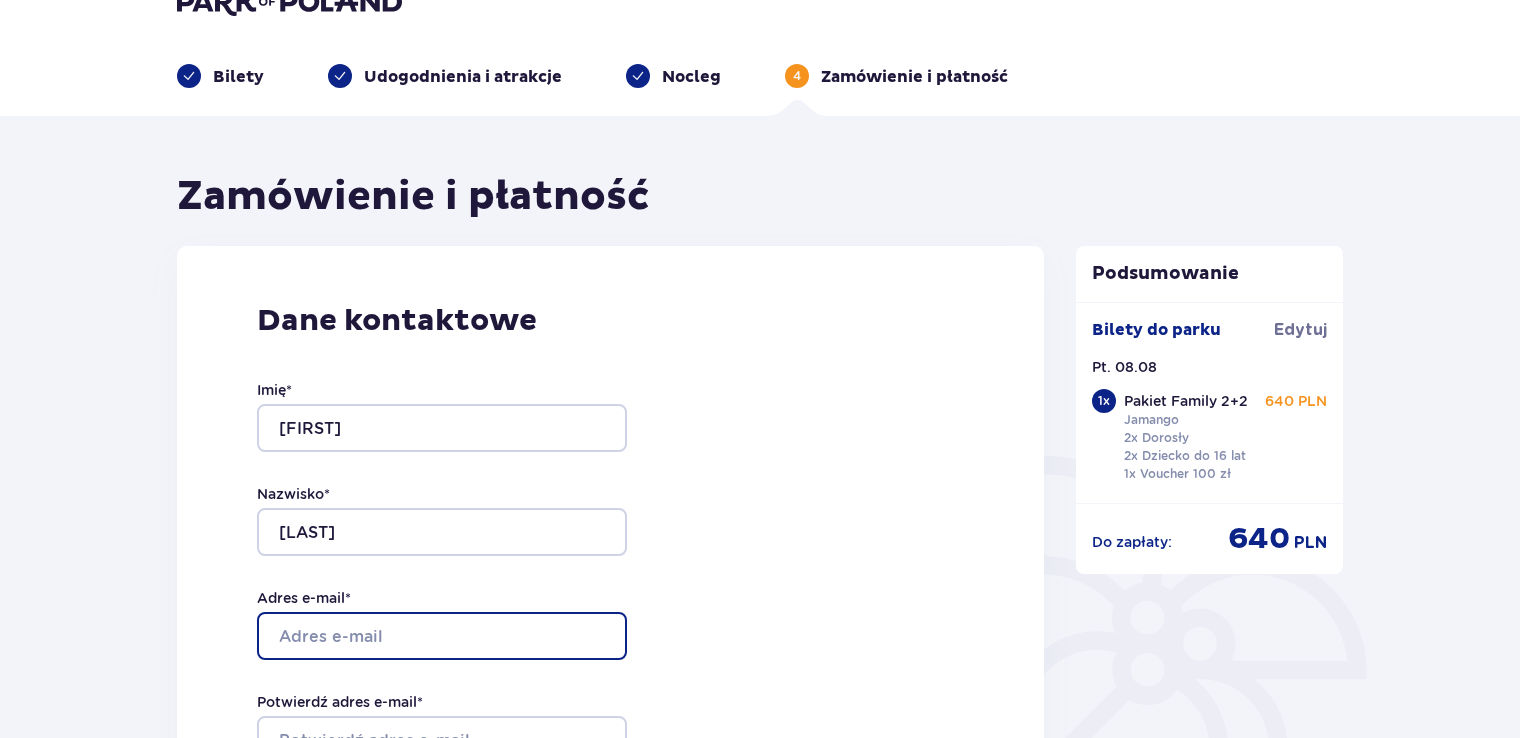 type on "[EMAIL]" 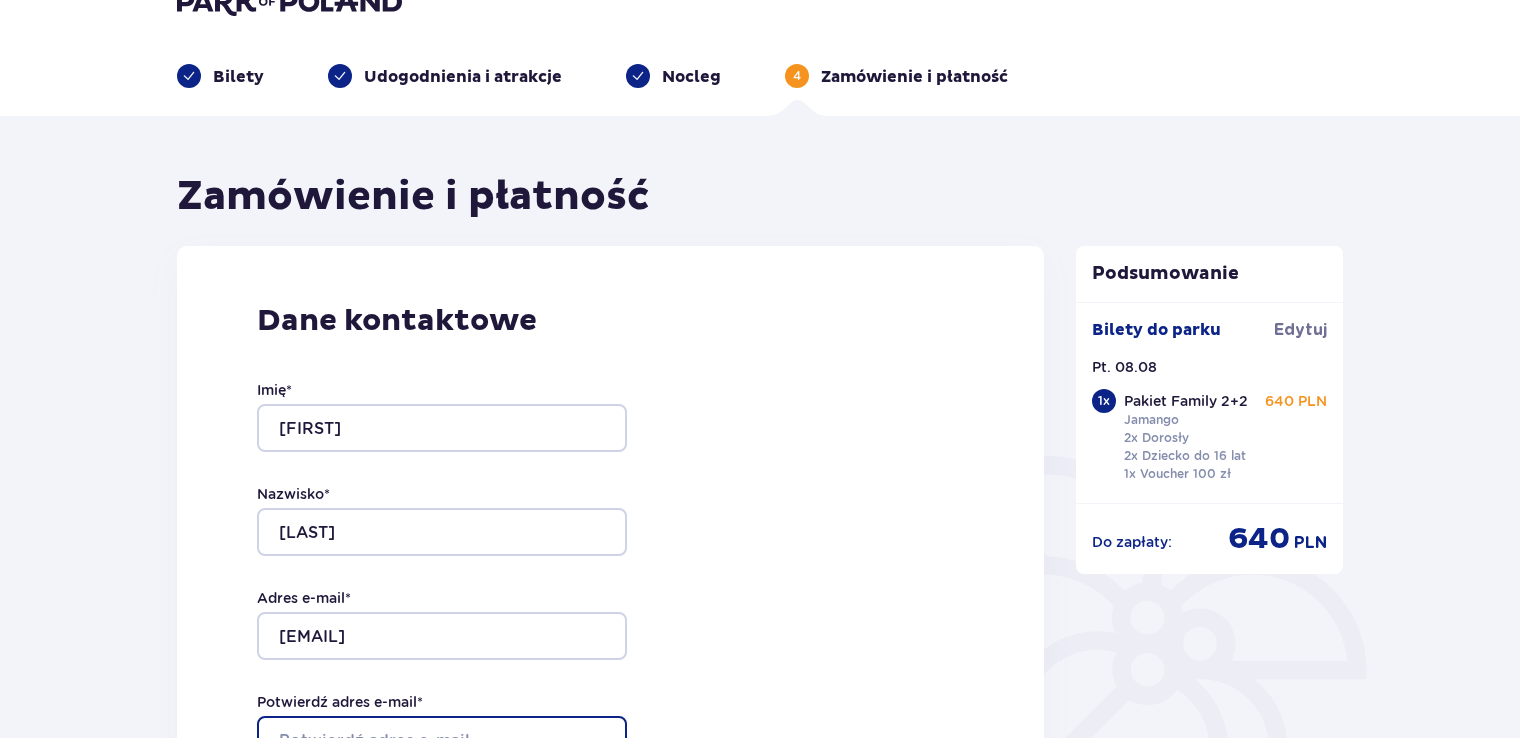 type on "[EMAIL]" 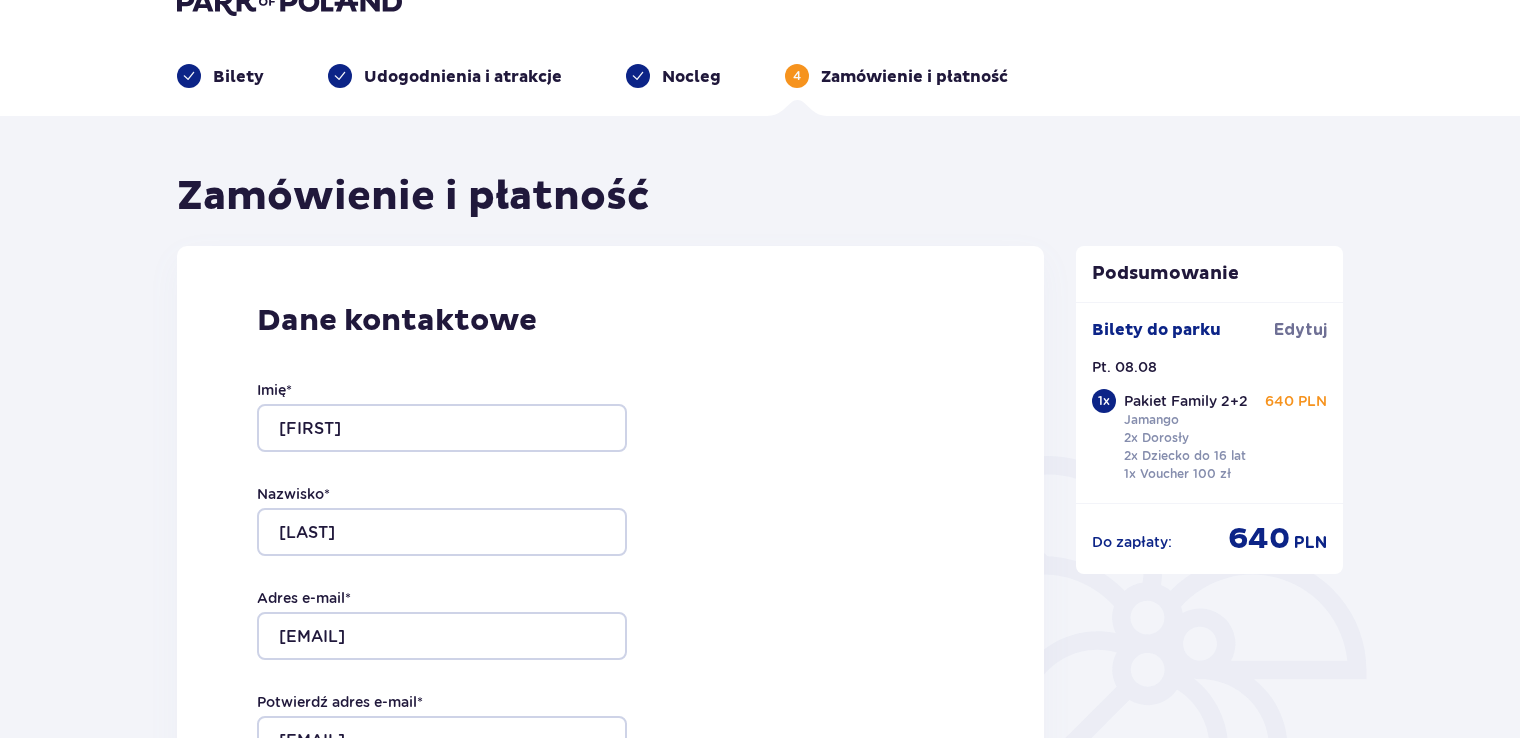 click on "Dane kontaktowe Imię * [FIRST] Nazwisko * [LAST] Adres e-mail * [EMAIL] Potwierdź adres e-mail * [EMAIL] Numer telefonu * Numer telefonu, wraz z kodem kraju, np. 48 ​123 ​456 ​789 Chcę fakturę na firmę Jeśli nie prowadzisz działalności gospodarczej lub innej spółki, automatycznie wystawimy Ci fakturę imienną. Dodaj adres do faktury imiennej" at bounding box center [610, 666] 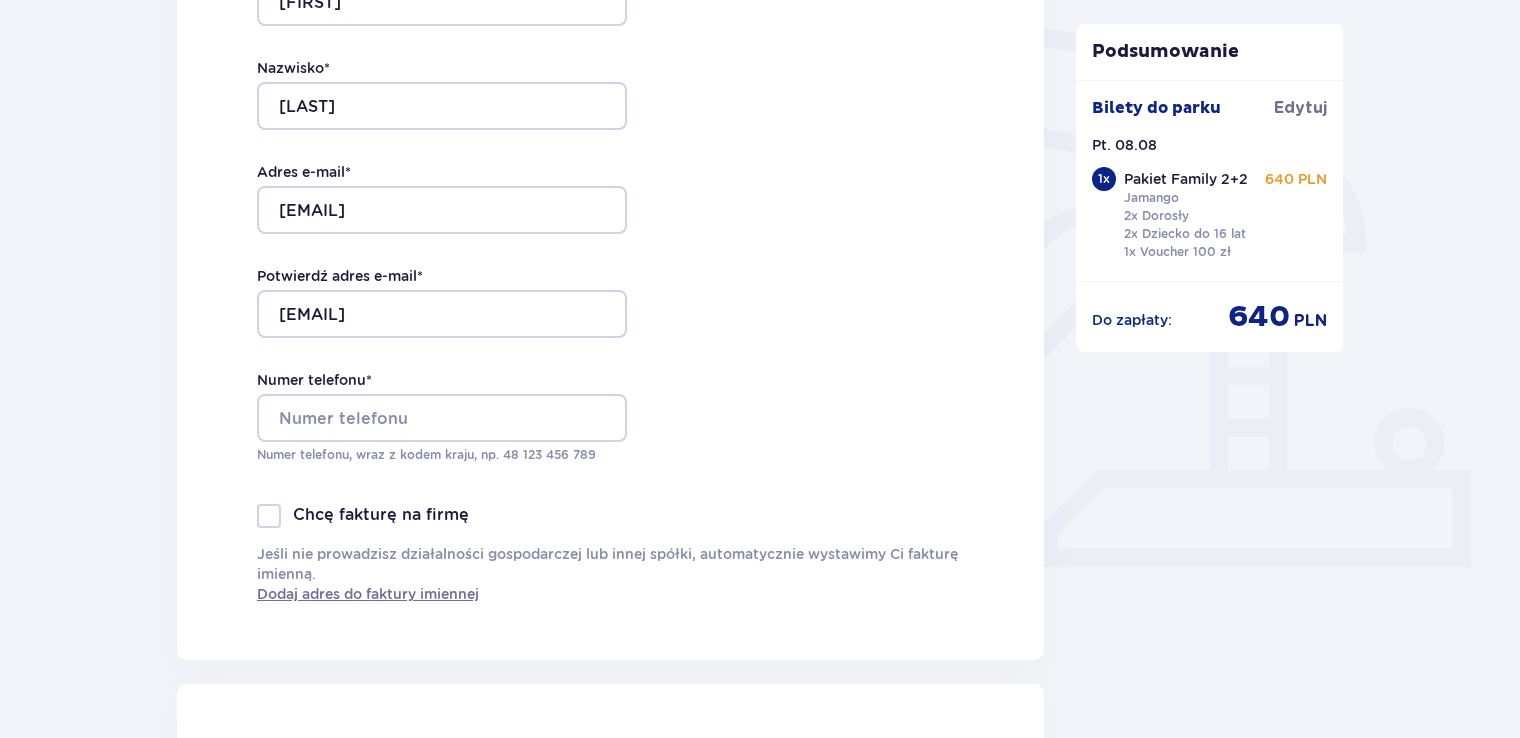 scroll, scrollTop: 480, scrollLeft: 0, axis: vertical 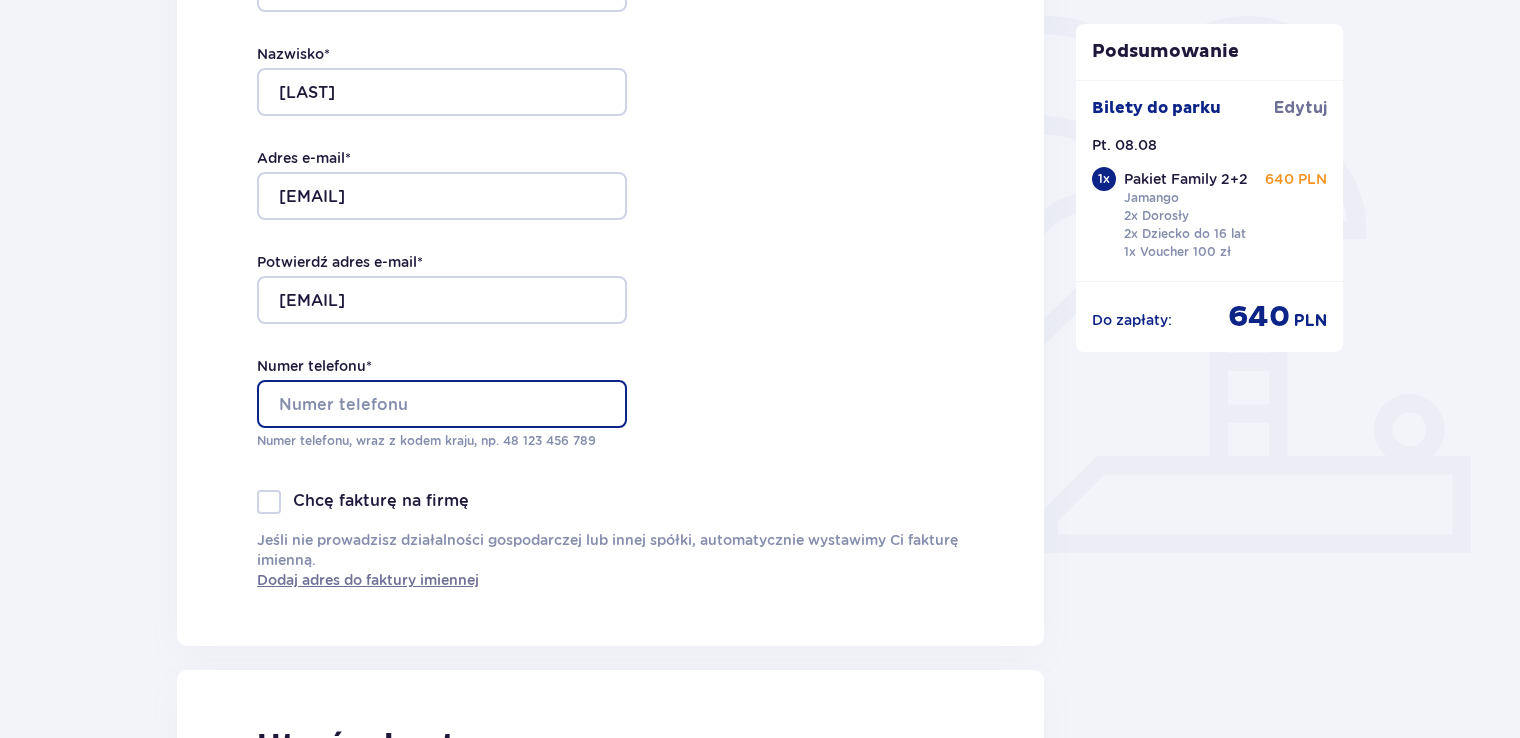 click on "Numer telefonu *" at bounding box center [442, 404] 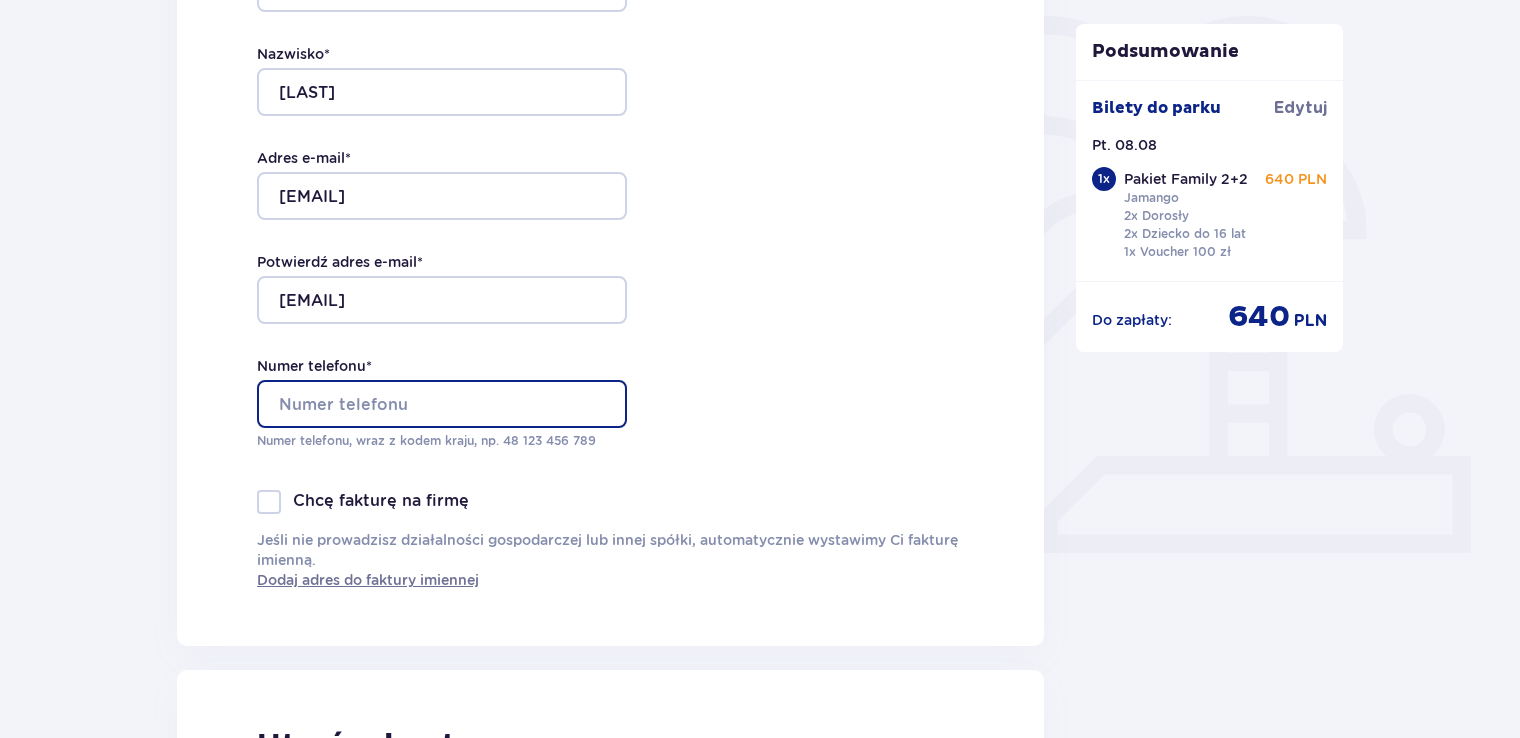 type on "[PHONE]" 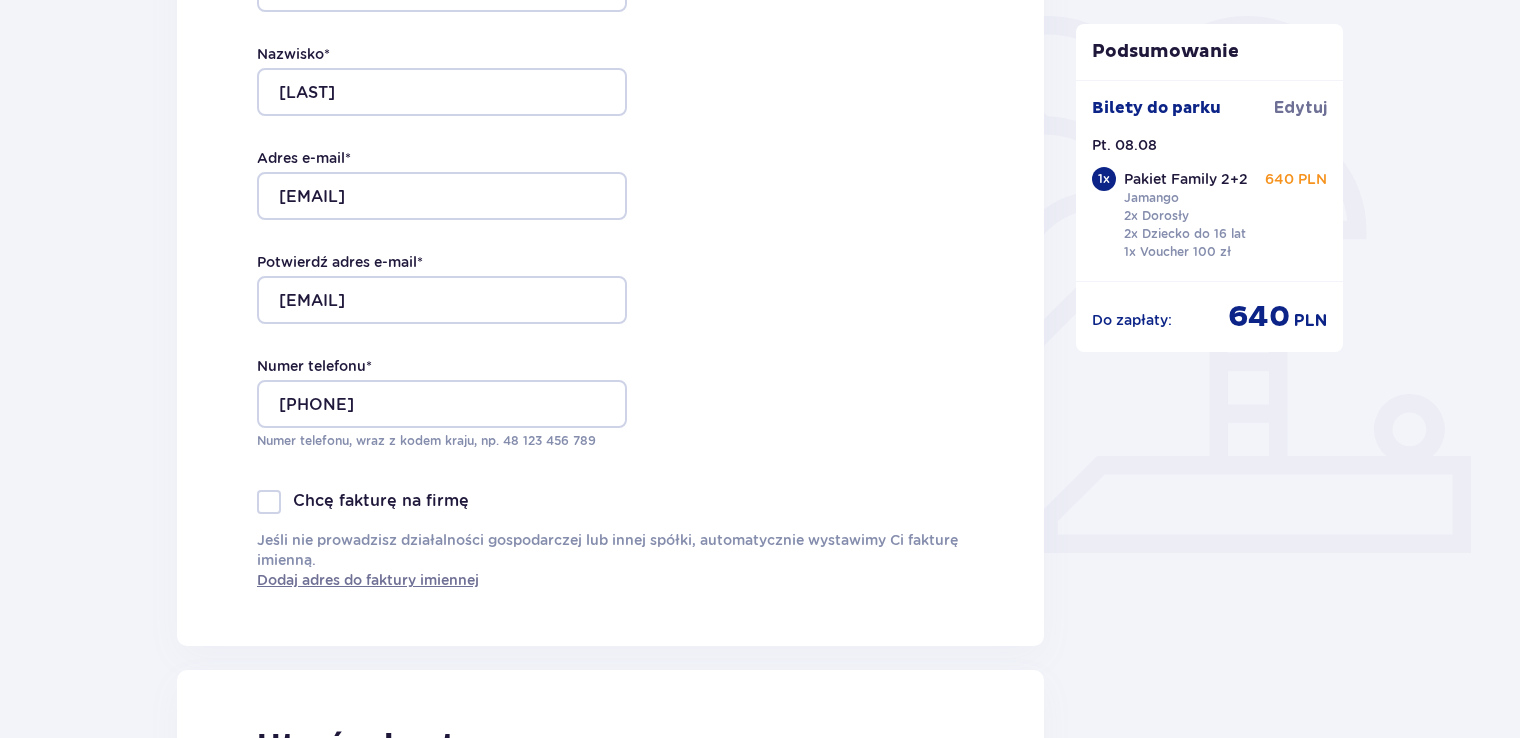 click on "Dane kontaktowe Imię * [FIRST] Nazwisko * [LAST] Adres e-mail * [EMAIL] Potwierdź adres e-mail * [EMAIL] Numer telefonu * [PHONE] Numer telefonu, wraz z kodem kraju, np. 48 ​123 ​456 ​789 Chcę fakturę na firmę Jeśli nie prowadzisz działalności gospodarczej lub innej spółki, automatycznie wystawimy Ci fakturę imienną. Dodaj adres do faktury imiennej" at bounding box center [610, 226] 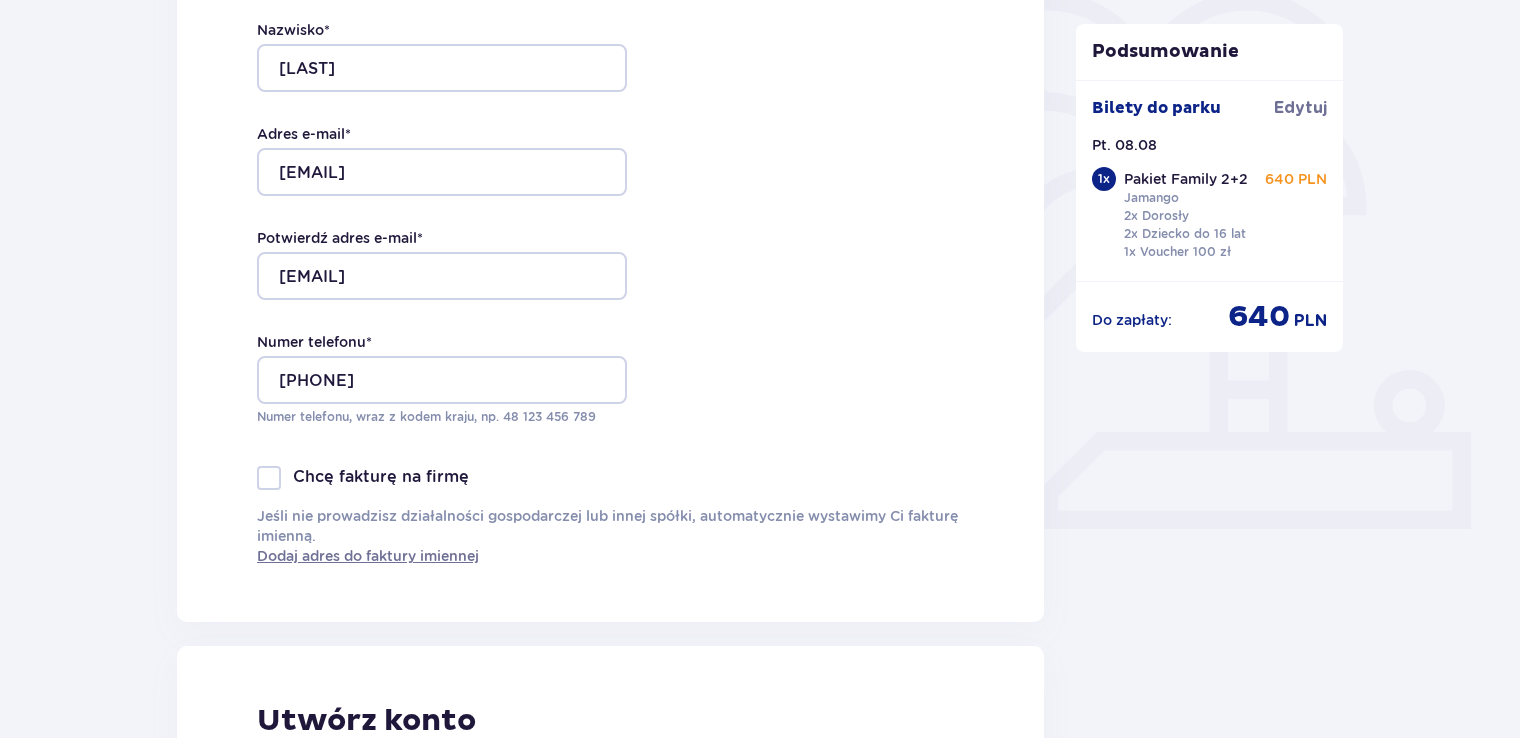 scroll, scrollTop: 520, scrollLeft: 0, axis: vertical 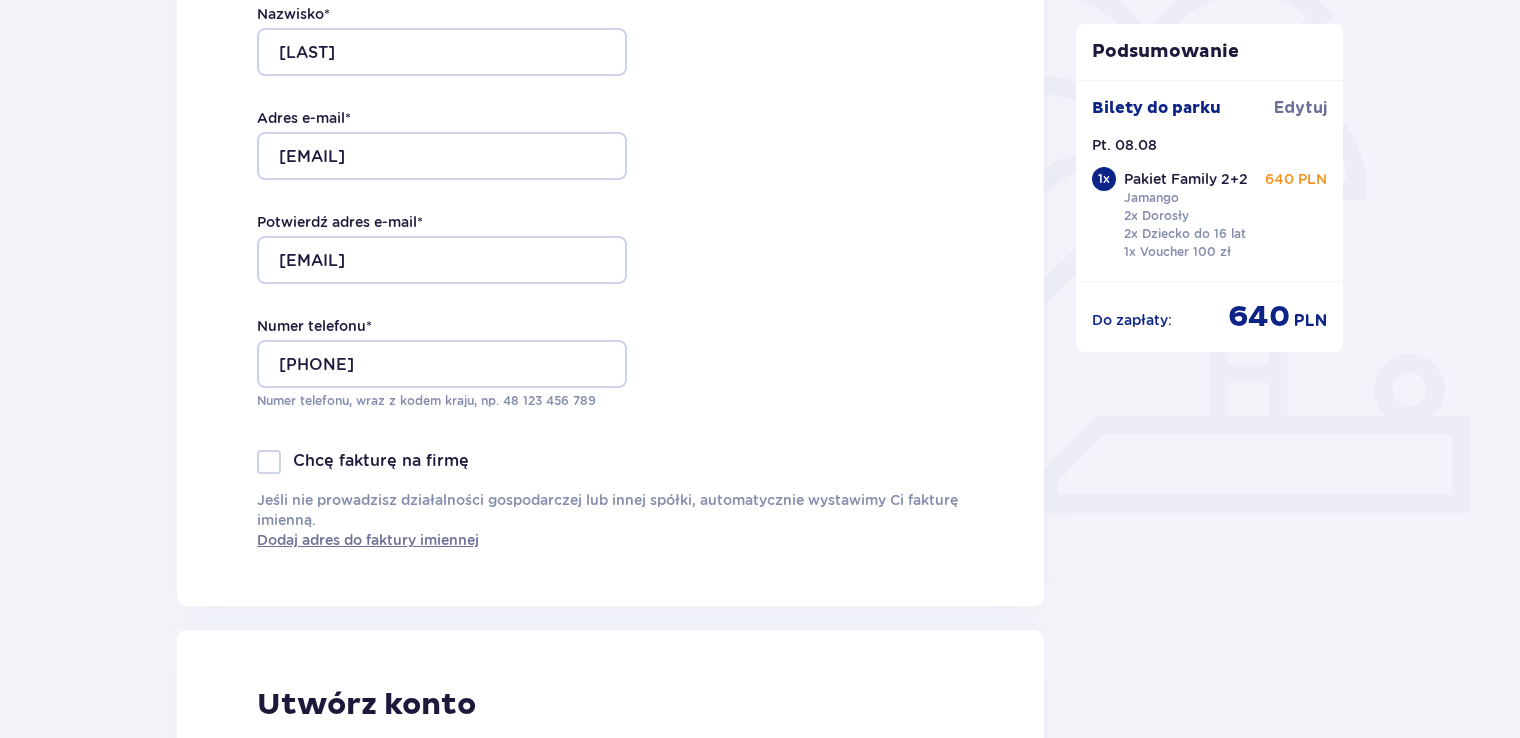 drag, startPoint x: 202, startPoint y: 506, endPoint x: 209, endPoint y: 542, distance: 36.67424 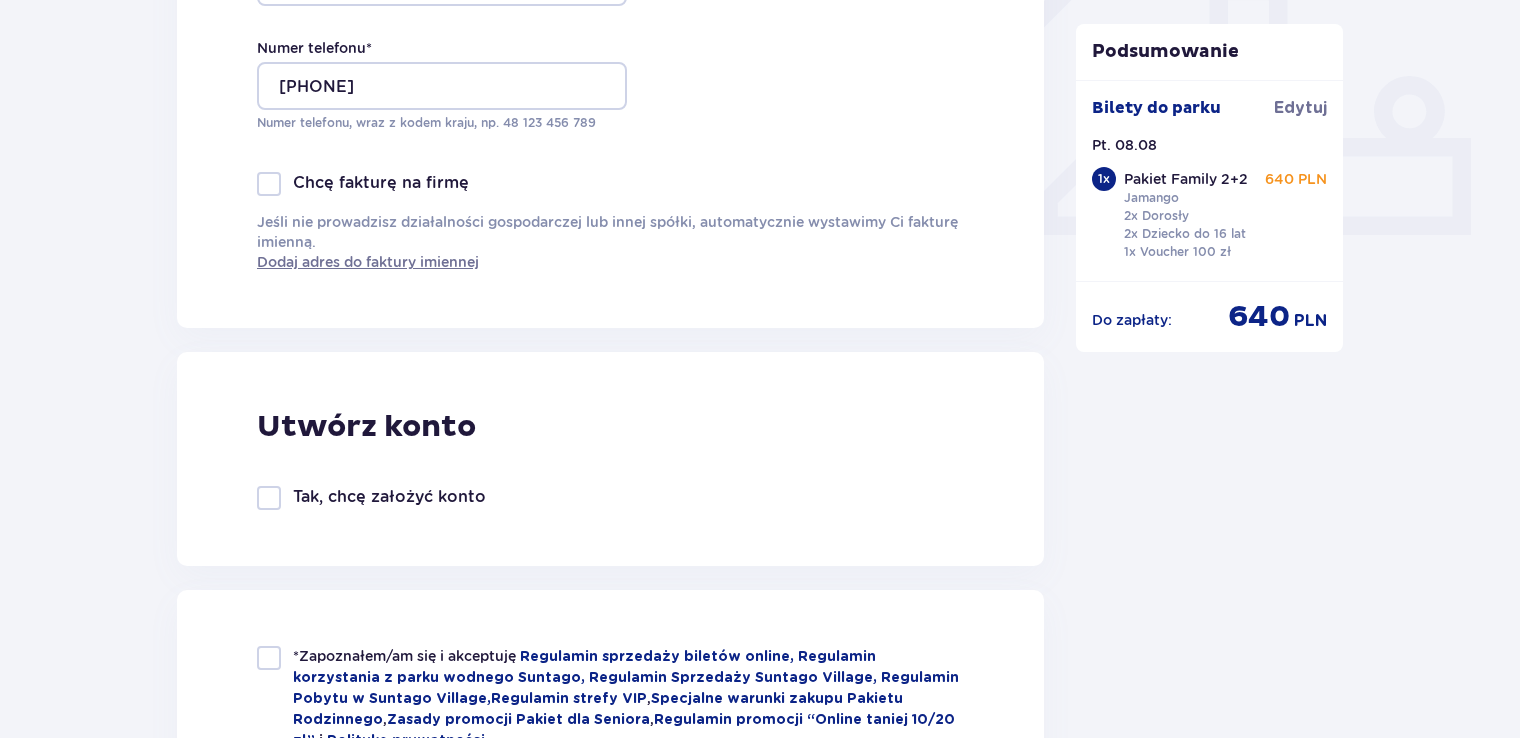 scroll, scrollTop: 800, scrollLeft: 0, axis: vertical 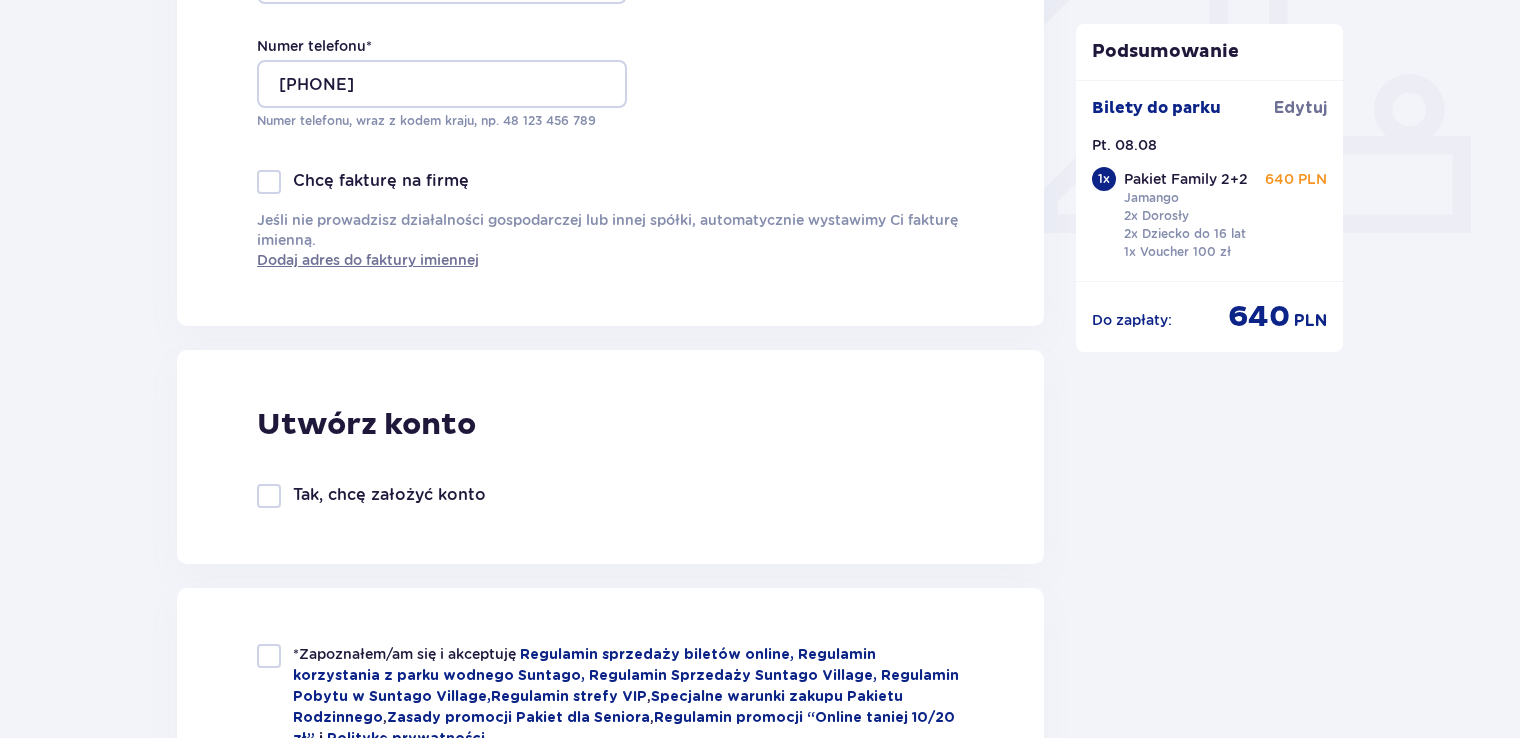 click at bounding box center (269, 496) 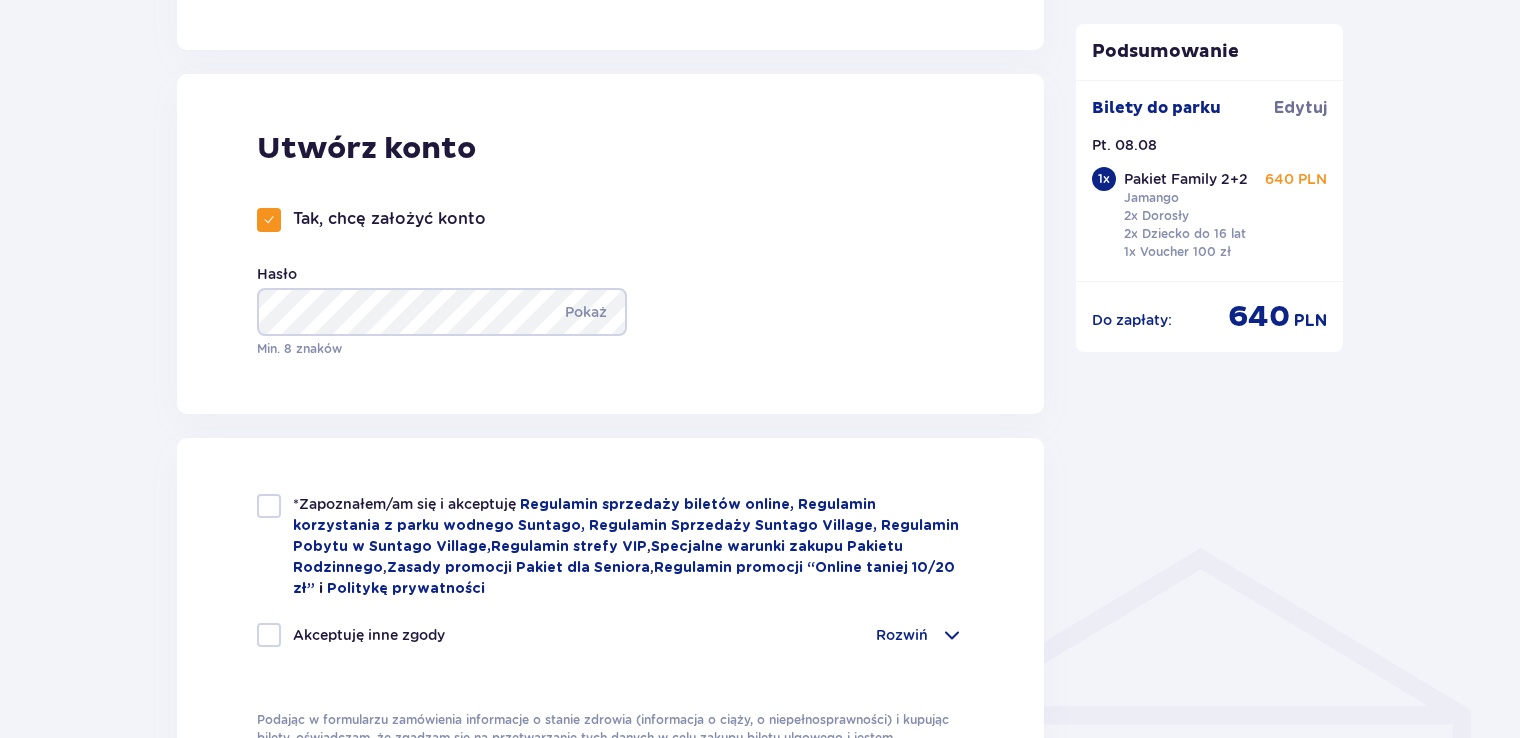 scroll, scrollTop: 1080, scrollLeft: 0, axis: vertical 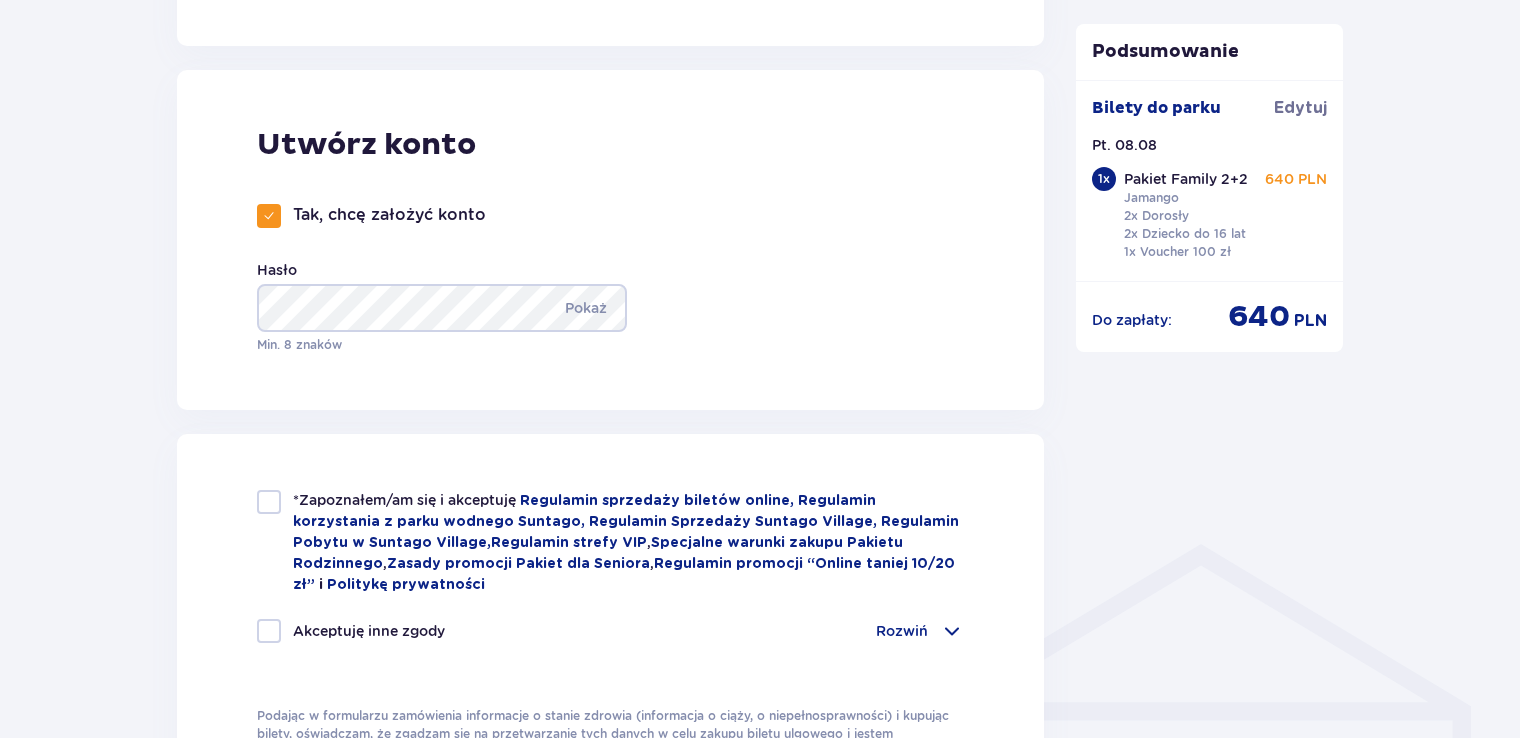 click at bounding box center [269, 502] 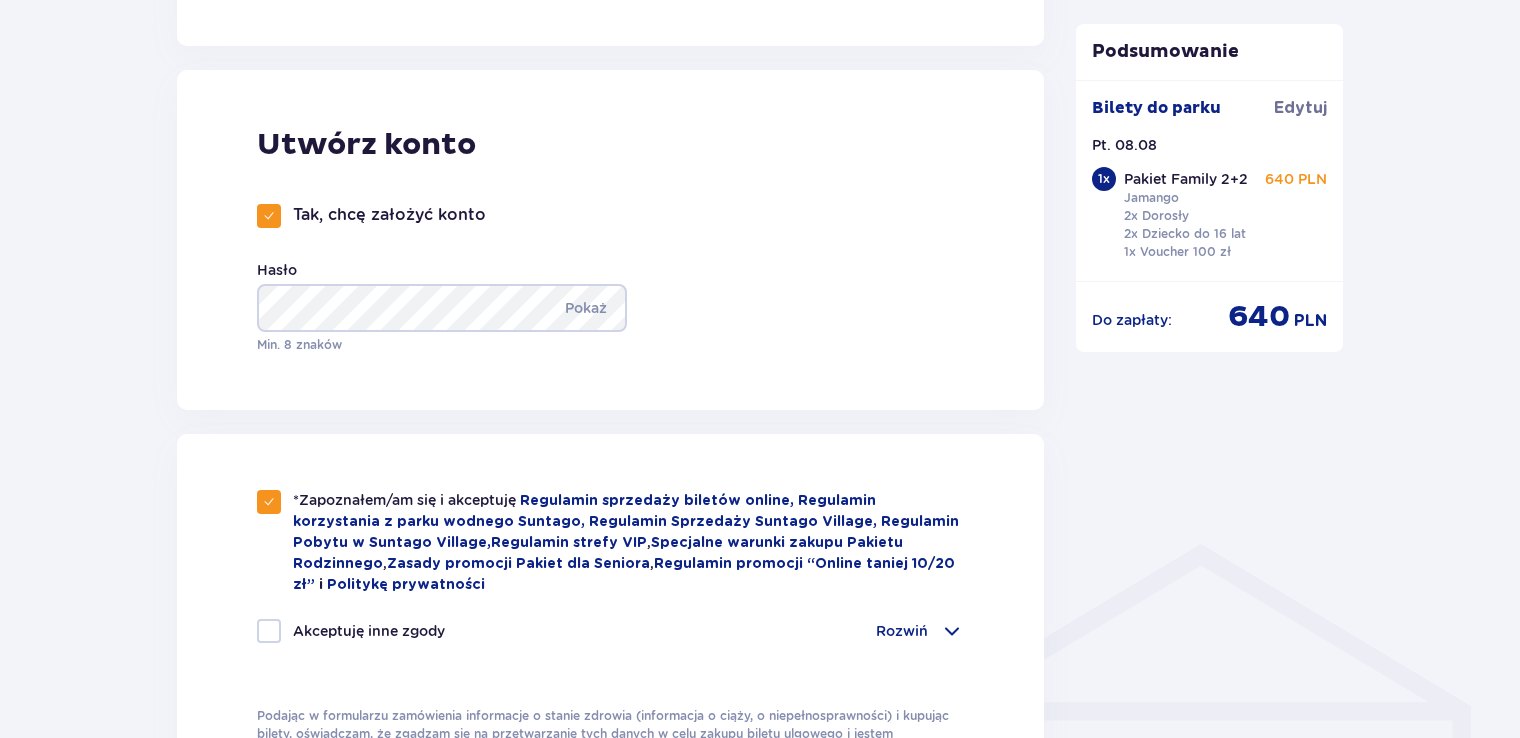 click on "*Zapoznałem/am się i akceptuję   Regulamin sprzedaży biletów online,   Regulamin korzystania z parku wodnego Suntago,   Regulamin Sprzedaży Suntago Village,   Regulamin Pobytu w Suntago Village ,  Regulamin strefy VIP ,  Specjalne warunki zakupu Pakietu Rodzinnego ,  Zasady promocji Pakiet dla Seniora ,  Regulamin promocji “Online taniej 10/20 zł”   i   Politykę prywatności Akceptuję inne zgody Rozwiń Chcę otrzymywać od Global Parks Poland Sp. z o.o. z siedzibą przy ul. Fosa 41/11, 02-768 Warszawa, informacje o ofertach tej Spółki drogą elektroniczną, dlatego w tym celu zgadzam się na przetwarzanie przez tę Spółkę moich danych osobowych Chcę otrzymywać od Global Parks Poland Sp. z o.o., informacje o ofertach tej Spółki drogą telefoniczną, dlatego w tym celu zgadzam się na przetwarzanie przez tę Spółkę moich danych osobowych" at bounding box center (610, 625) 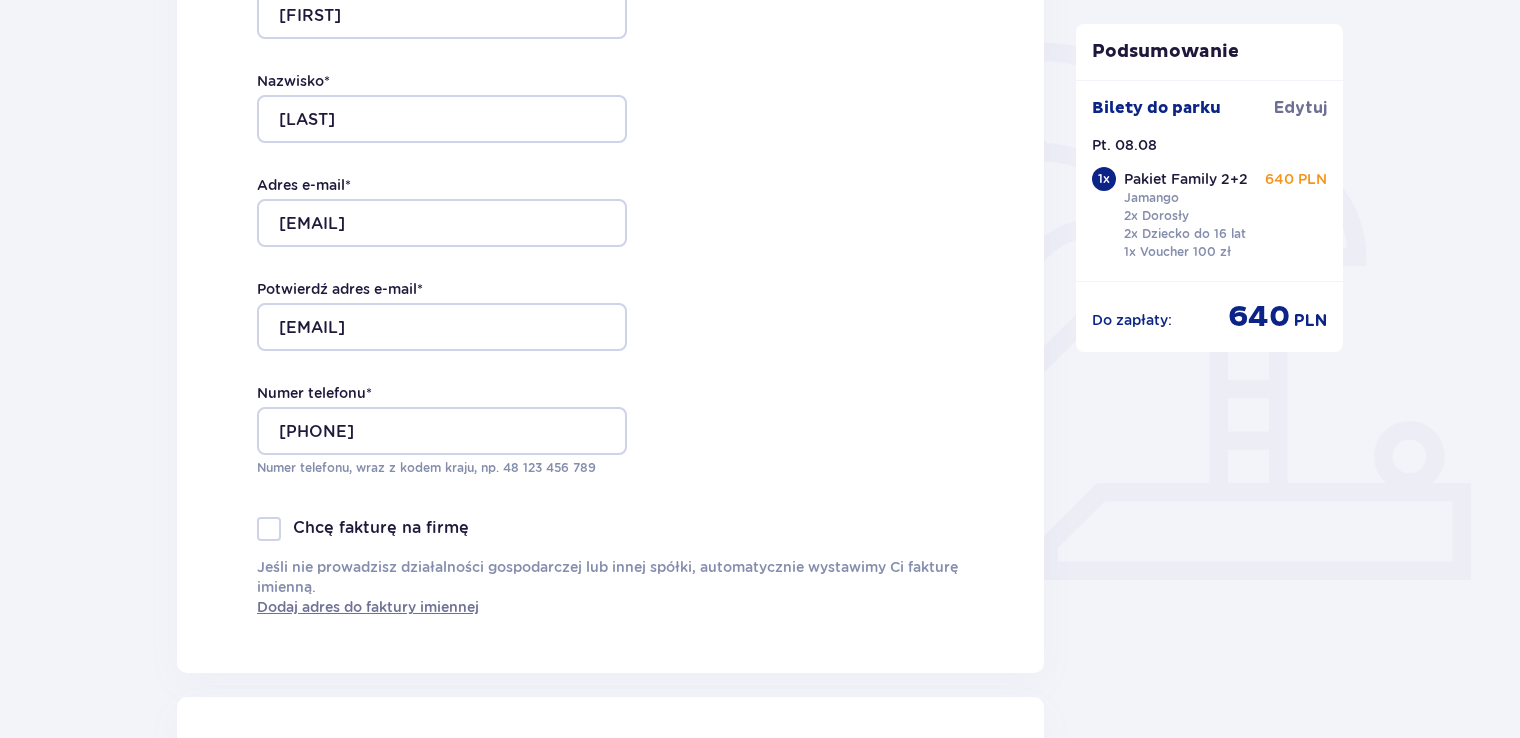 scroll, scrollTop: 440, scrollLeft: 0, axis: vertical 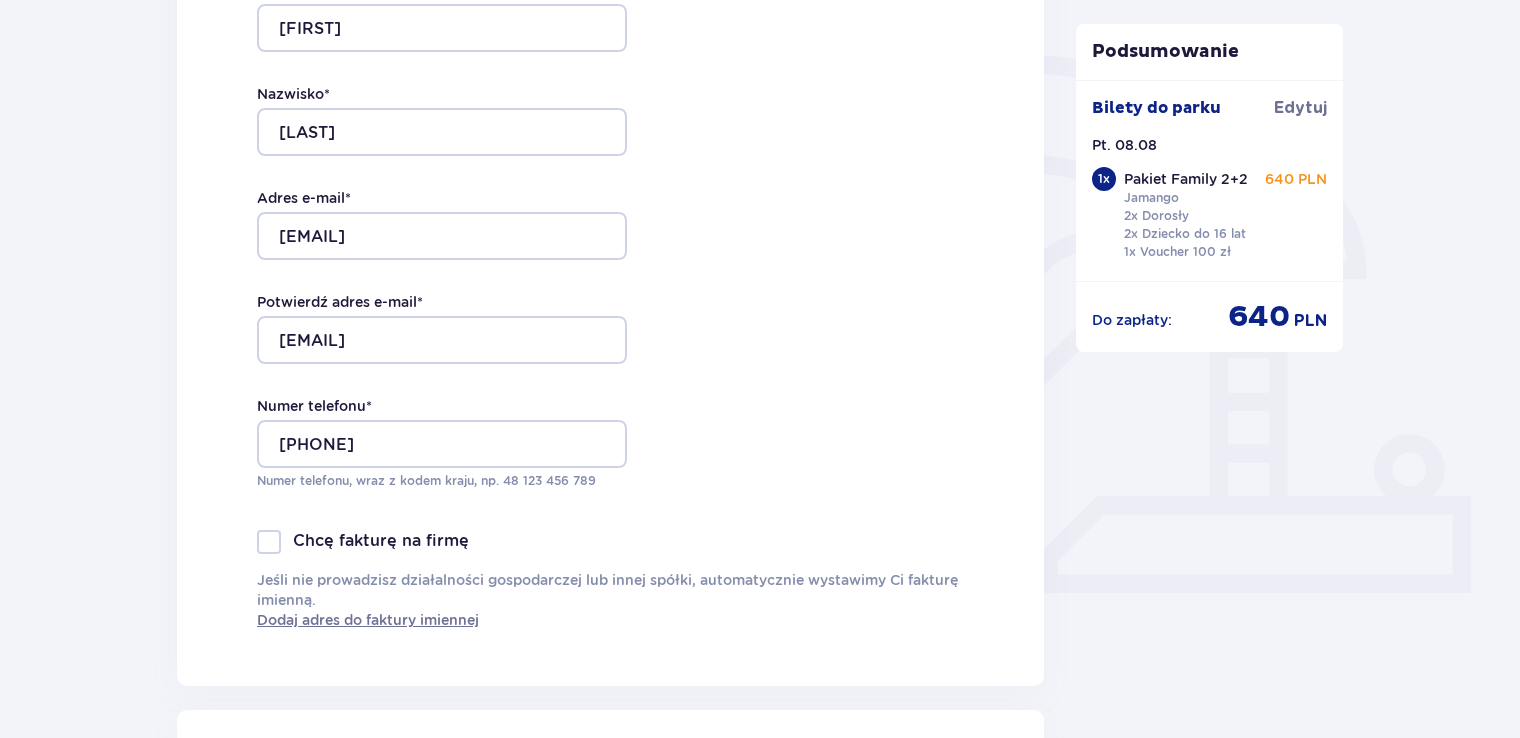 click at bounding box center [269, 542] 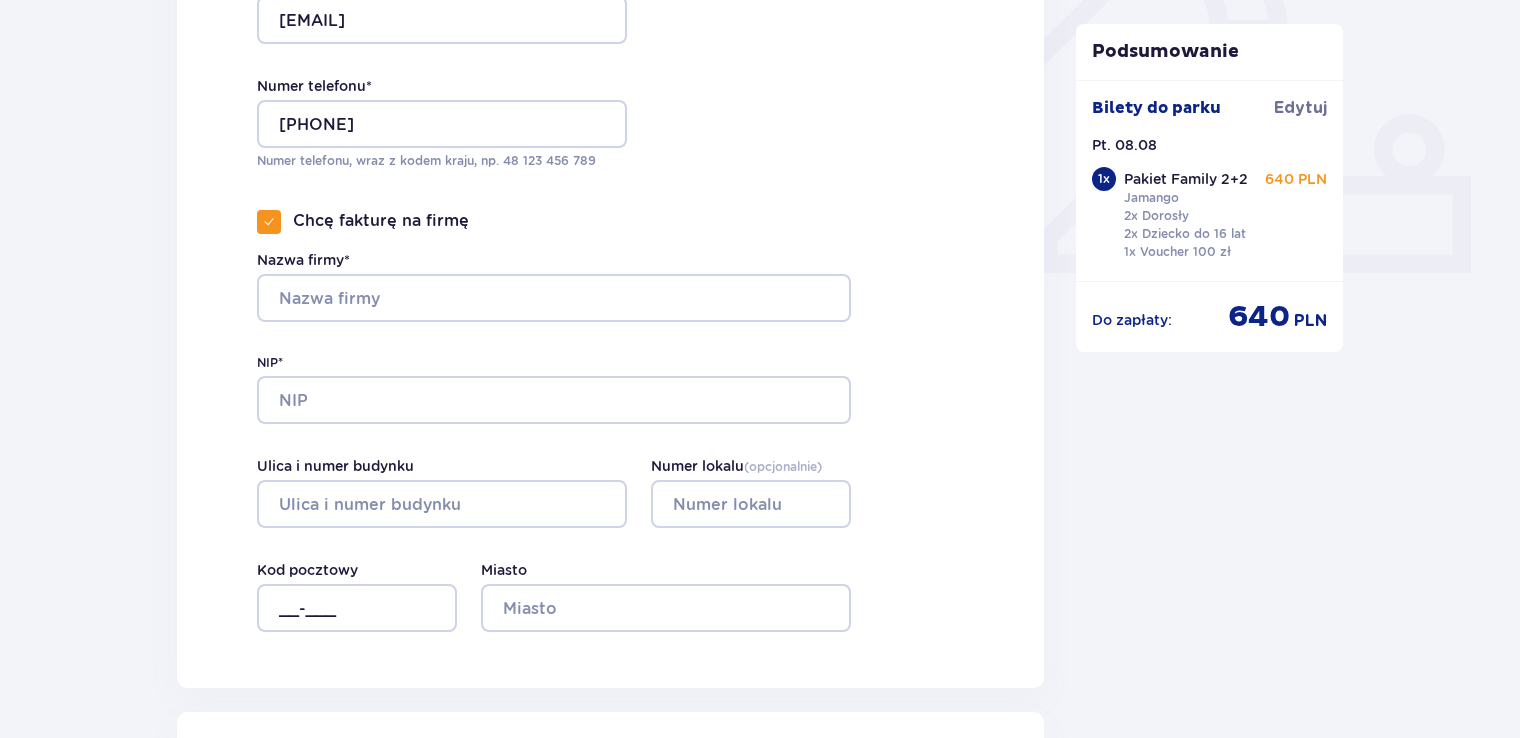 scroll, scrollTop: 800, scrollLeft: 0, axis: vertical 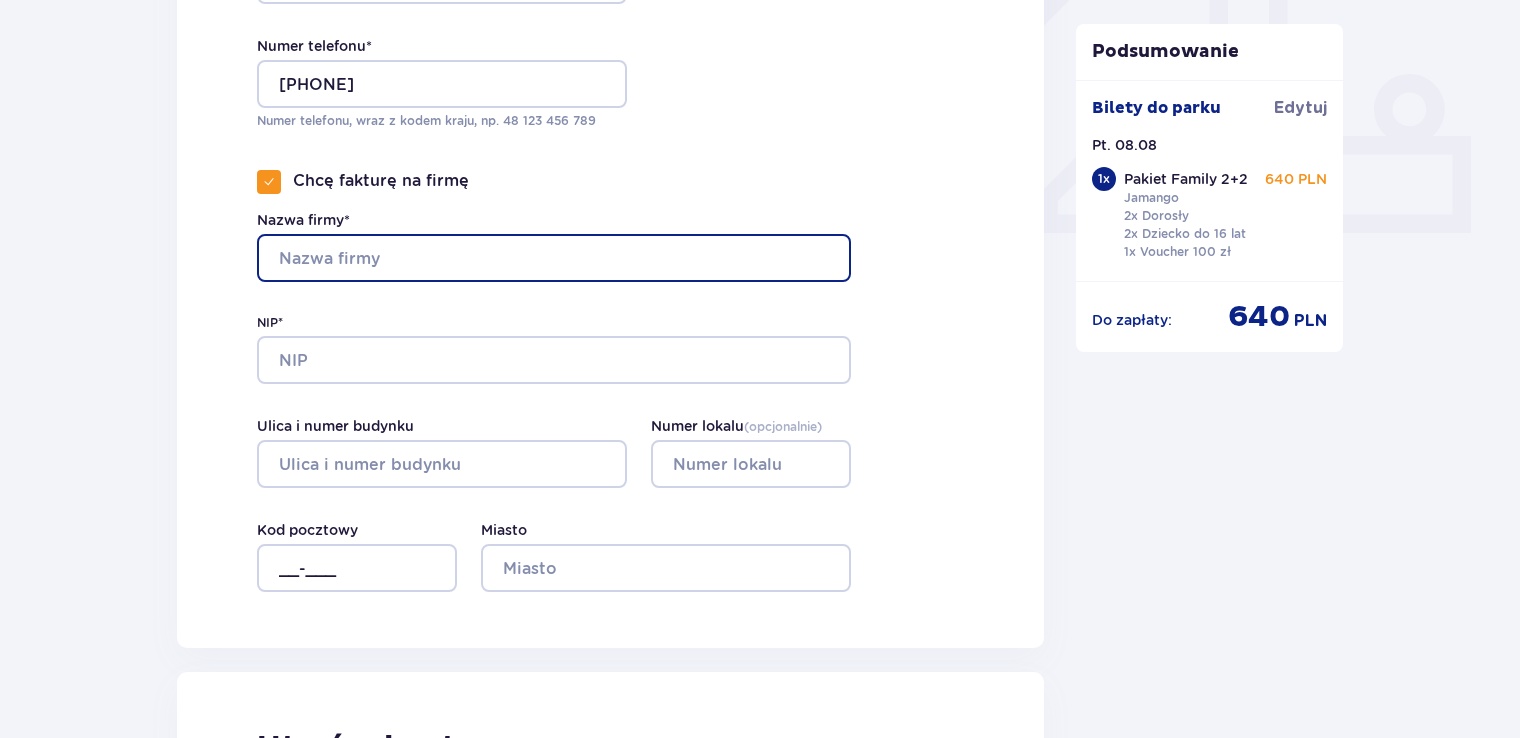 click on "Nazwa firmy*" at bounding box center [554, 258] 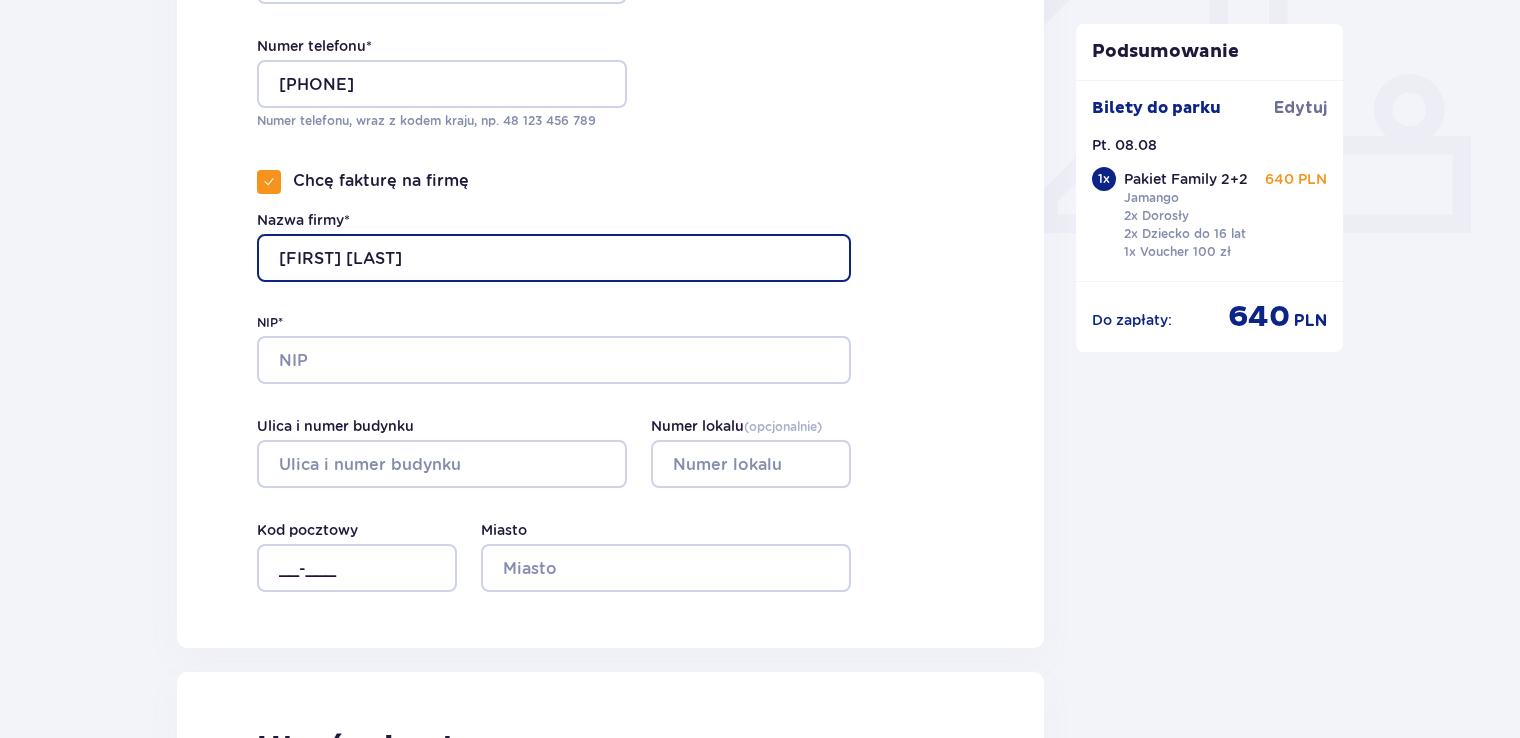 type on "[FIRST] [LAST]" 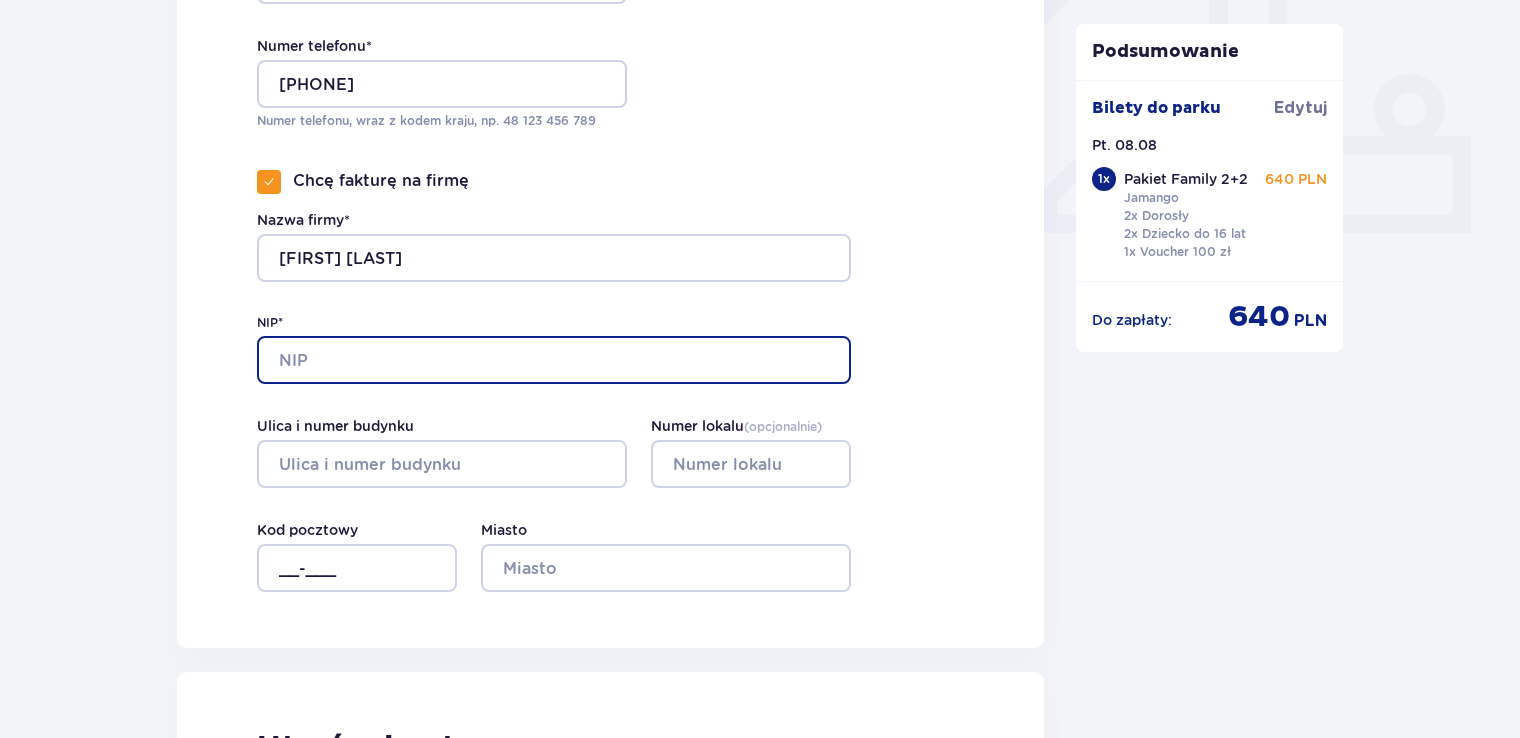 click on "NIP*" at bounding box center (554, 360) 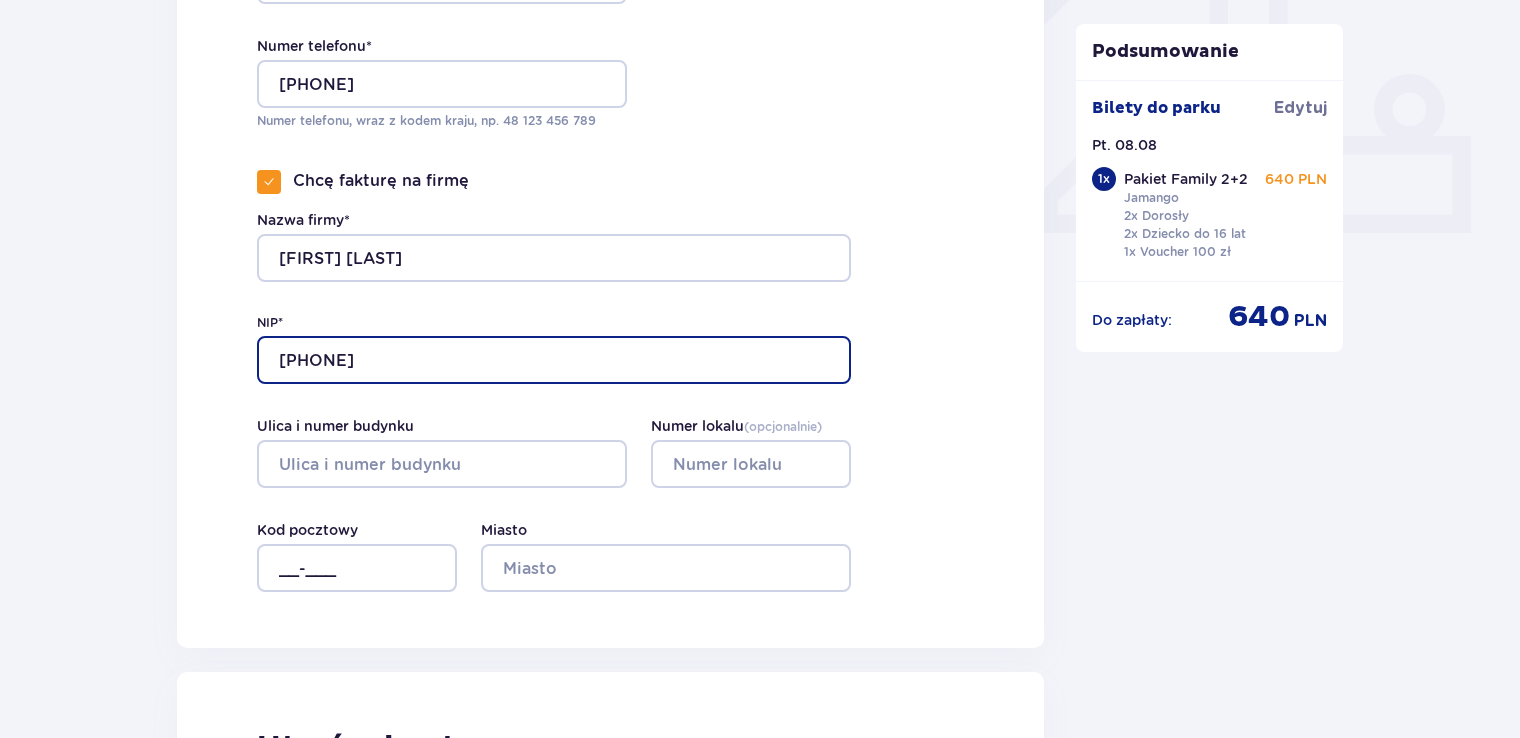 type on "[PHONE]" 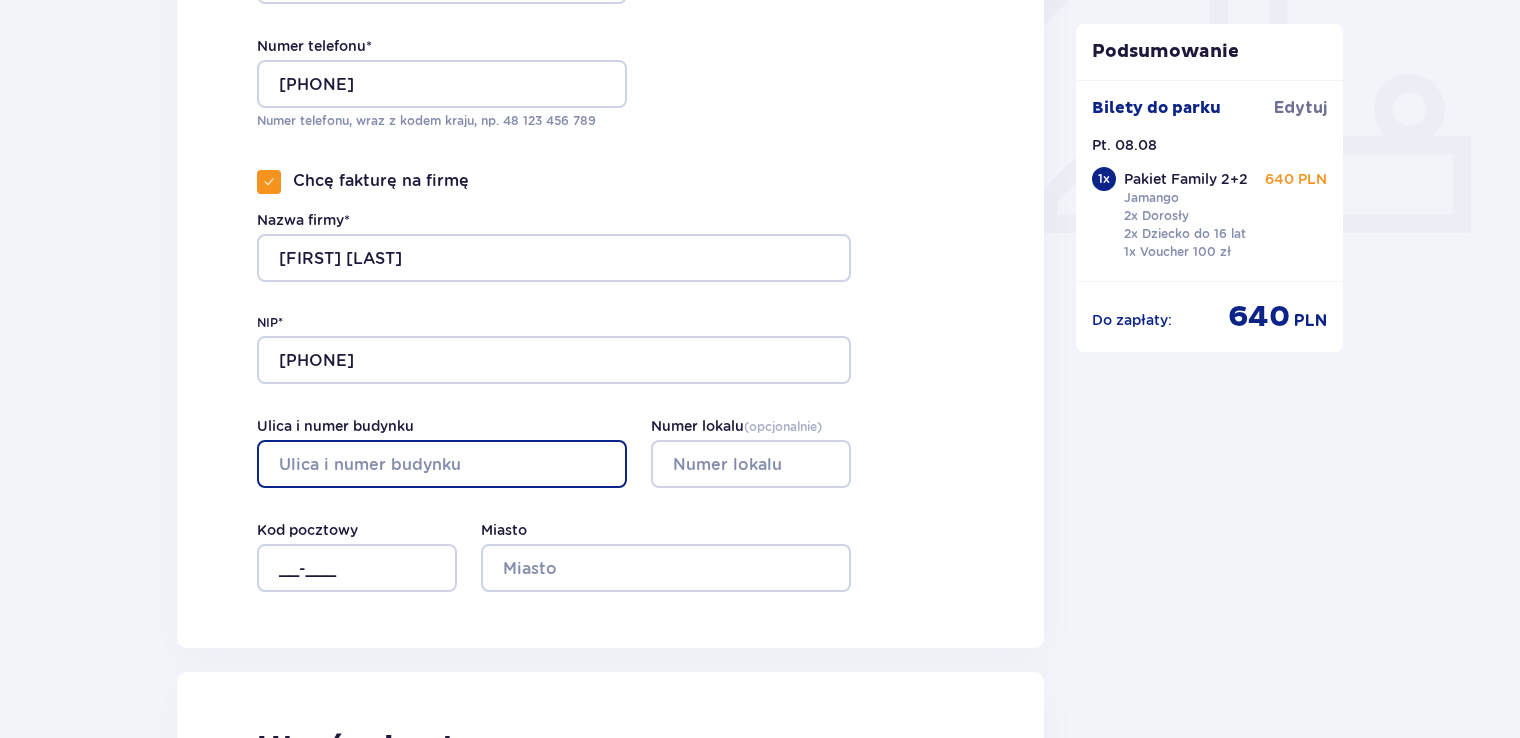 click on "Ulica i numer budynku" at bounding box center (442, 464) 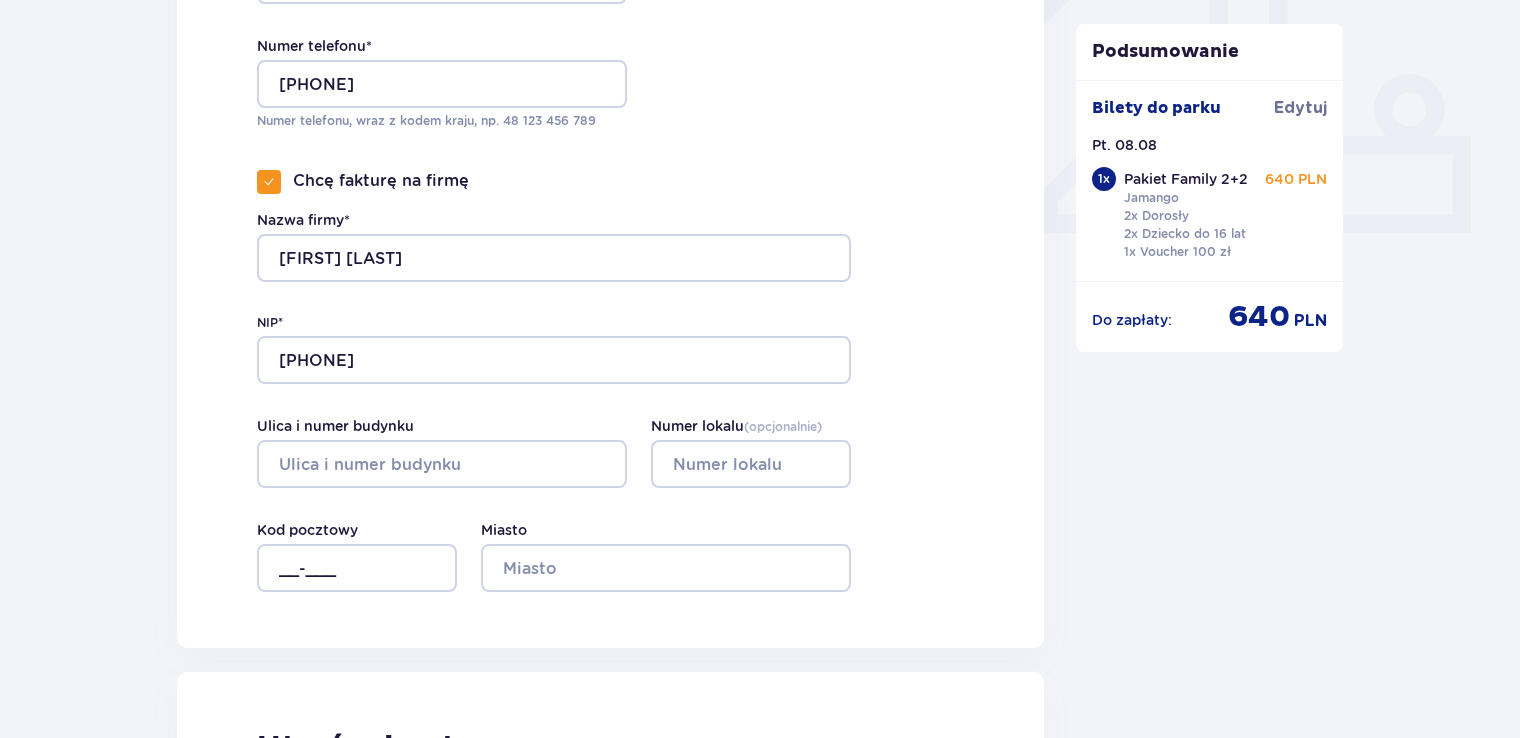 click at bounding box center [269, 182] 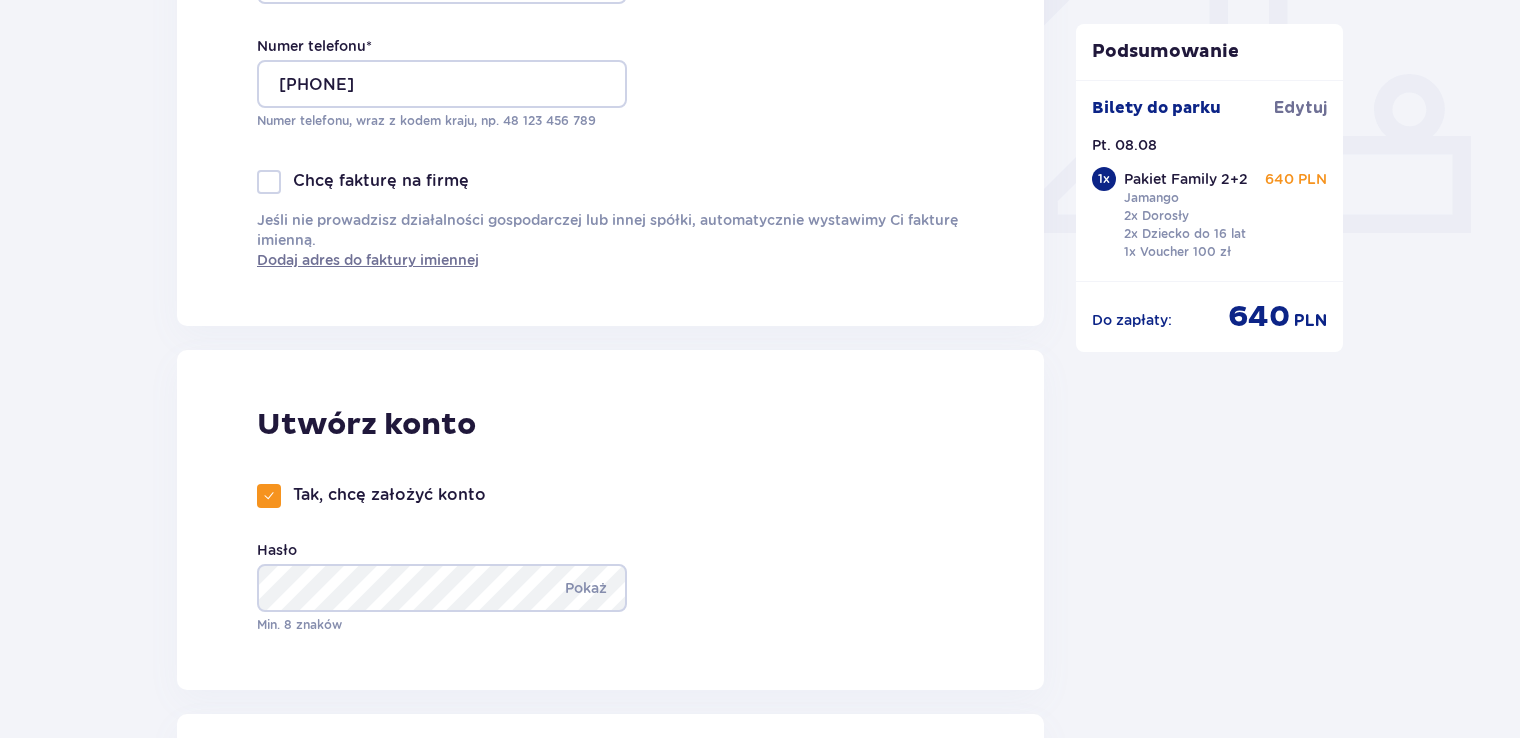 click on "Utwórz konto Tak, chcę założyć konto Hasło Pokaż Min. 8 znaków" at bounding box center [610, 520] 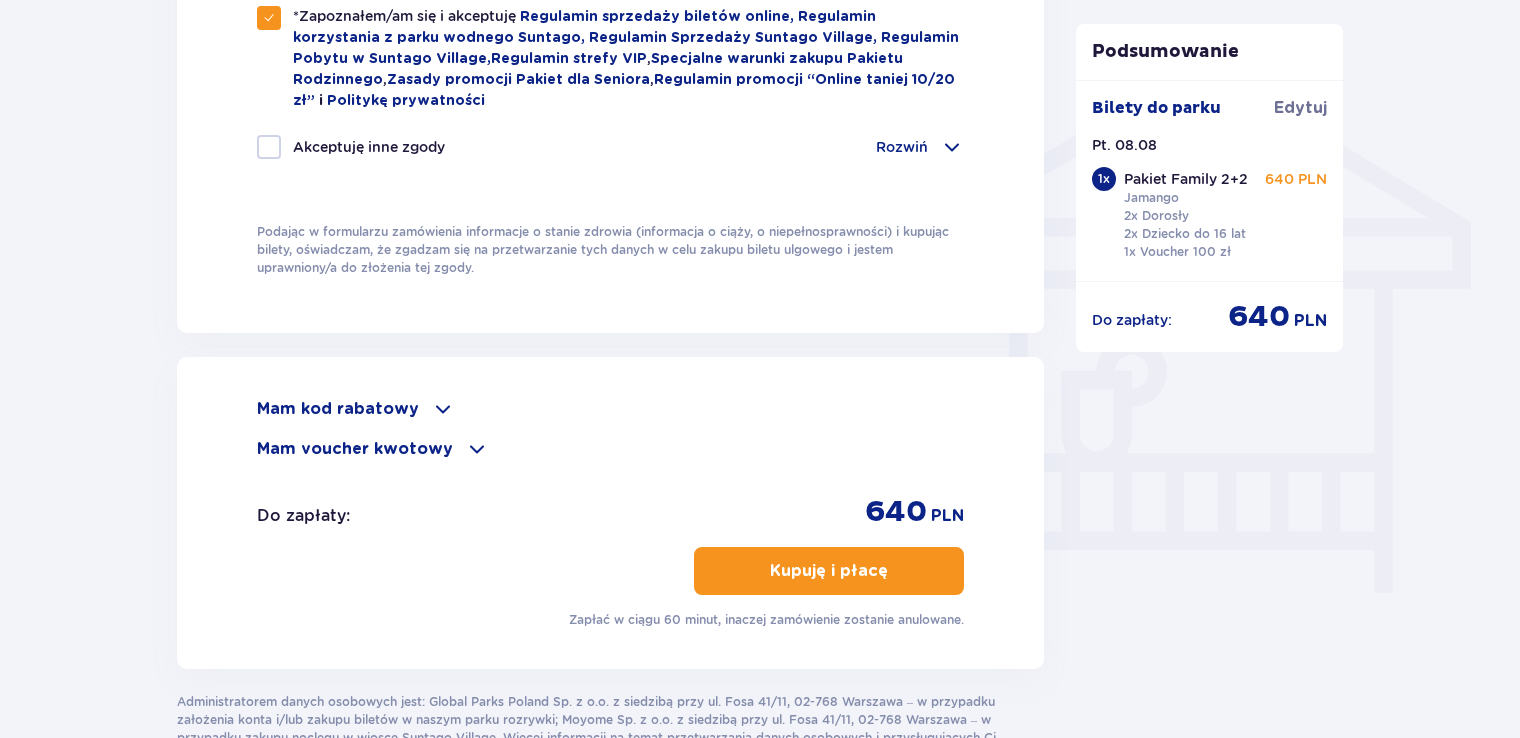 scroll, scrollTop: 1560, scrollLeft: 0, axis: vertical 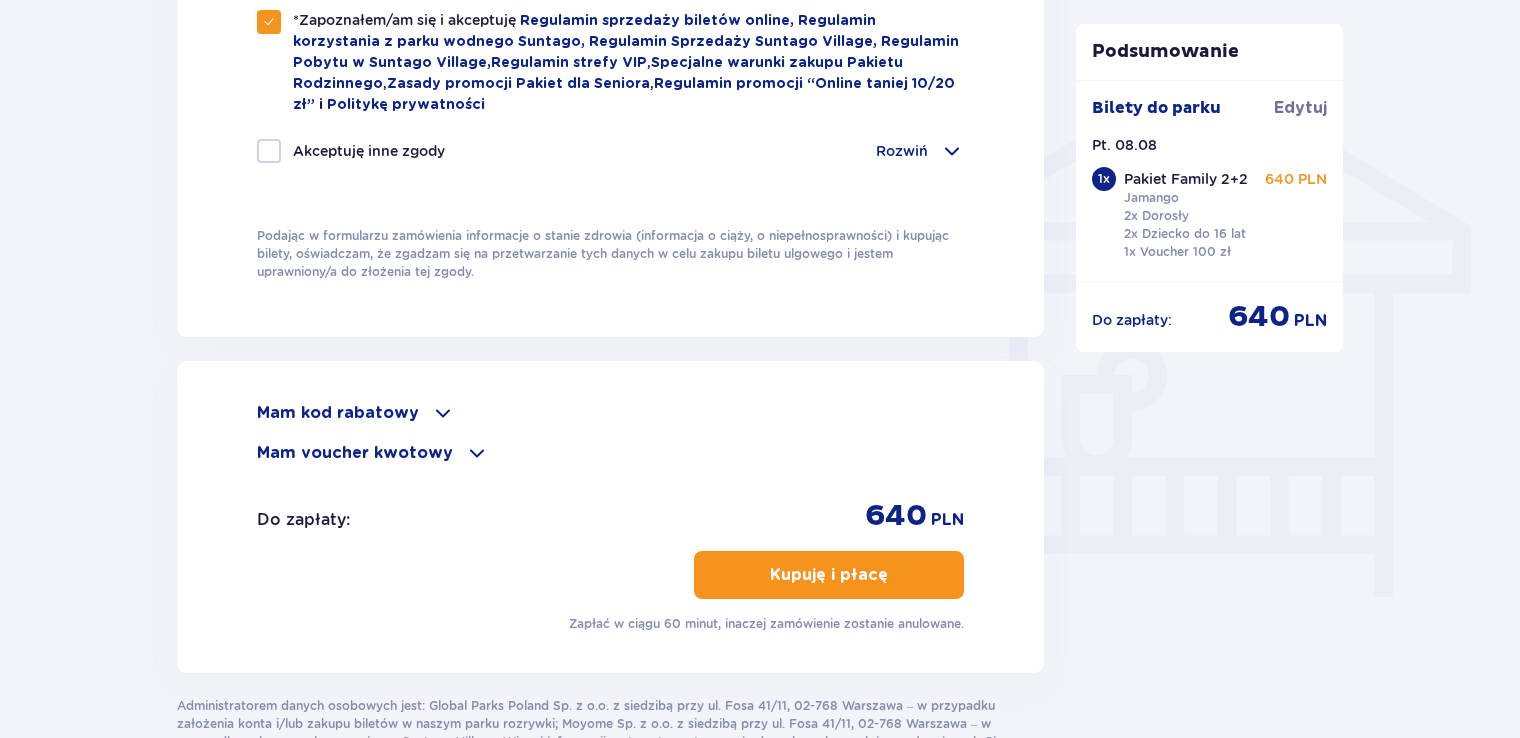 click on "Kupuję i płacę" at bounding box center [829, 575] 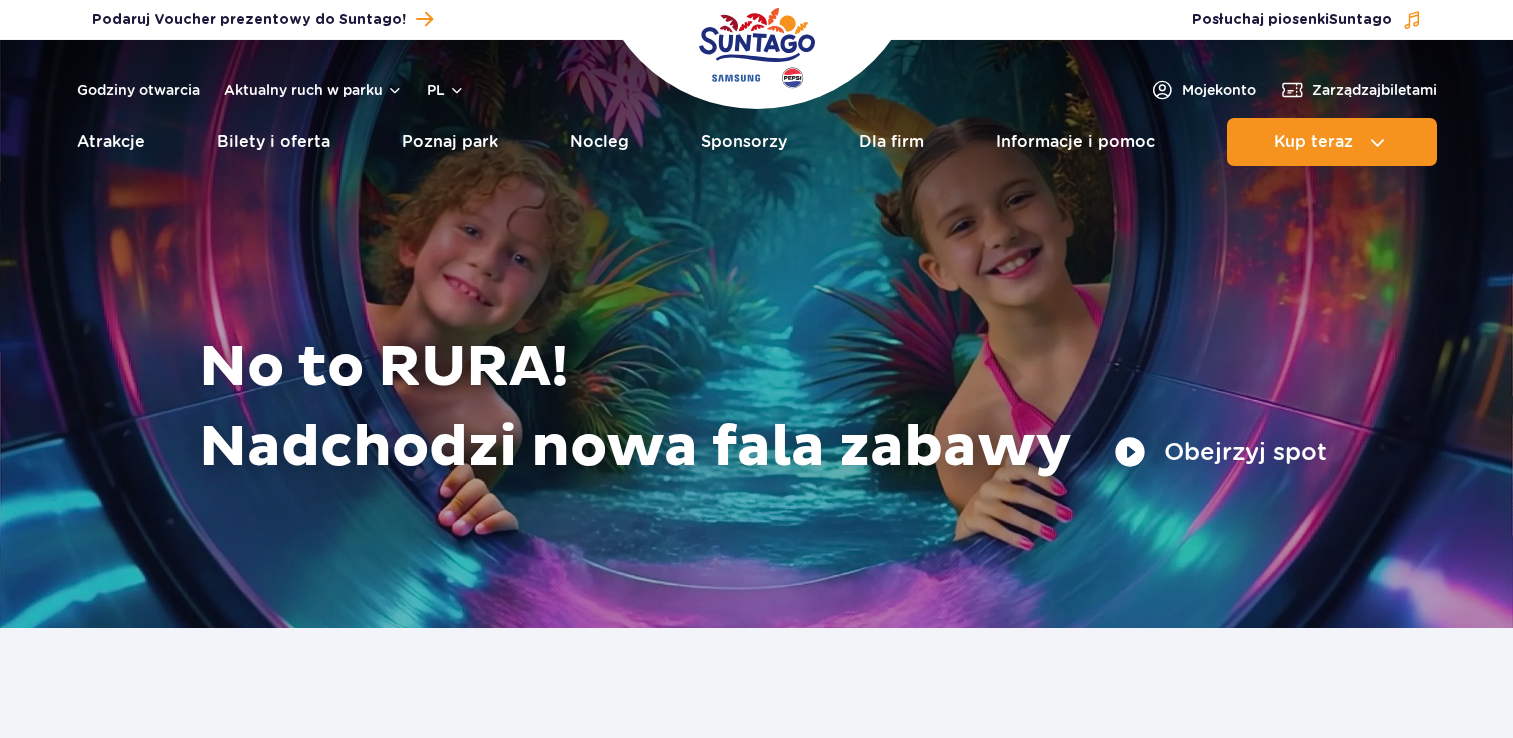 scroll, scrollTop: 0, scrollLeft: 0, axis: both 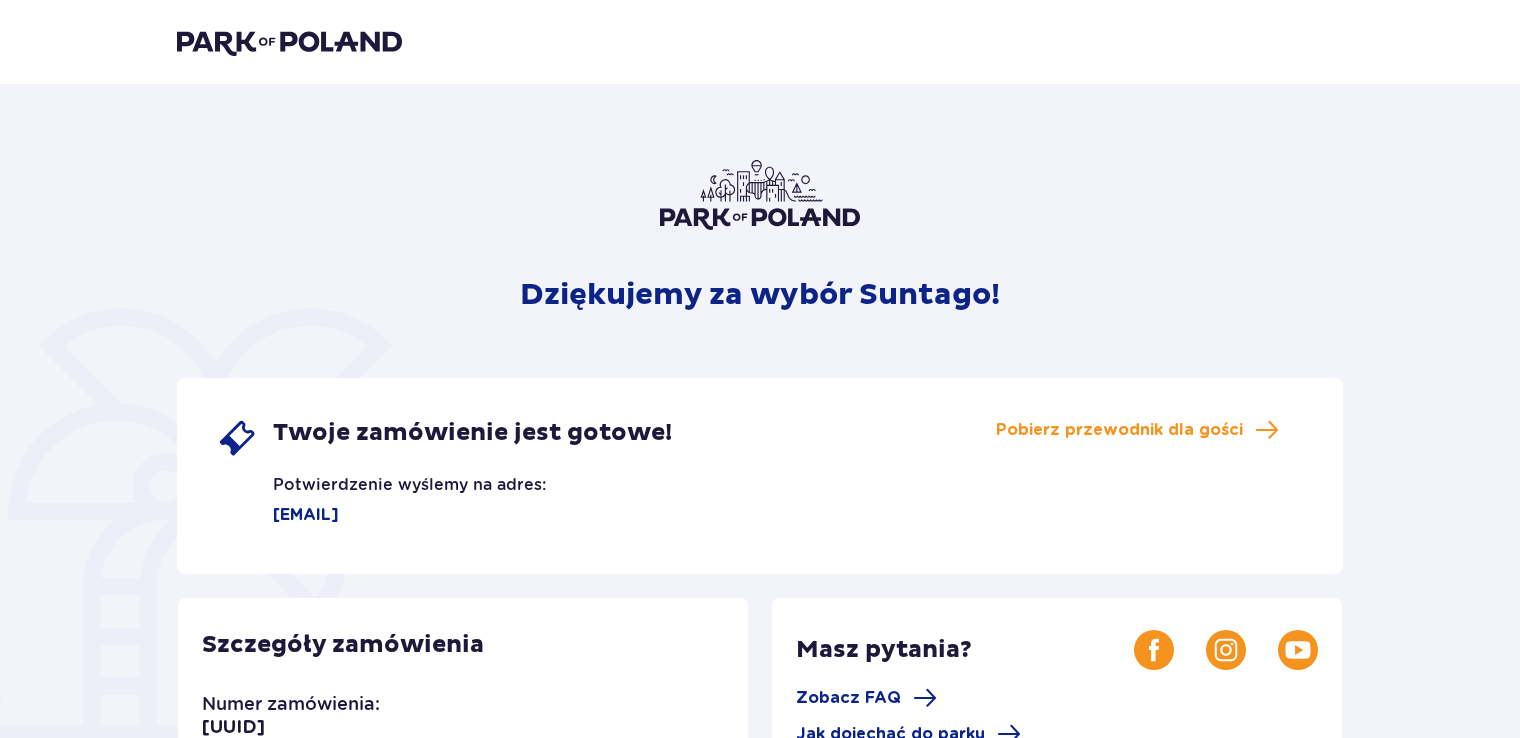 click on "Dziękujemy za wybór Suntago! Twoje zamówienie jest gotowe!   Potwierdzenie wyślemy na adres: [EMAIL] Pobierz przewodnik dla gości Szczegóły zamówienia Numer zamówienia: [UUID] Numer płatności: TR-VRC-HL7R42X Masz pytania? Zobacz FAQ Jak dojechać do parku Dla głodnych   nie tylko wrażeń! Restauracje i bary Wybierz się w kulinarną podróż dookoła świata – w parku czeka aż 5 restauracji i 4 basenowe koktajl bary. Więcej A może   dłuższy pobyt? Suntago Village Suntago Village to miejsce dla wielbicieli zabawy i tropikalnego klimatu, chcących dłużej cieszyć się pobytem w Parku. Więcej" at bounding box center (760, 689) 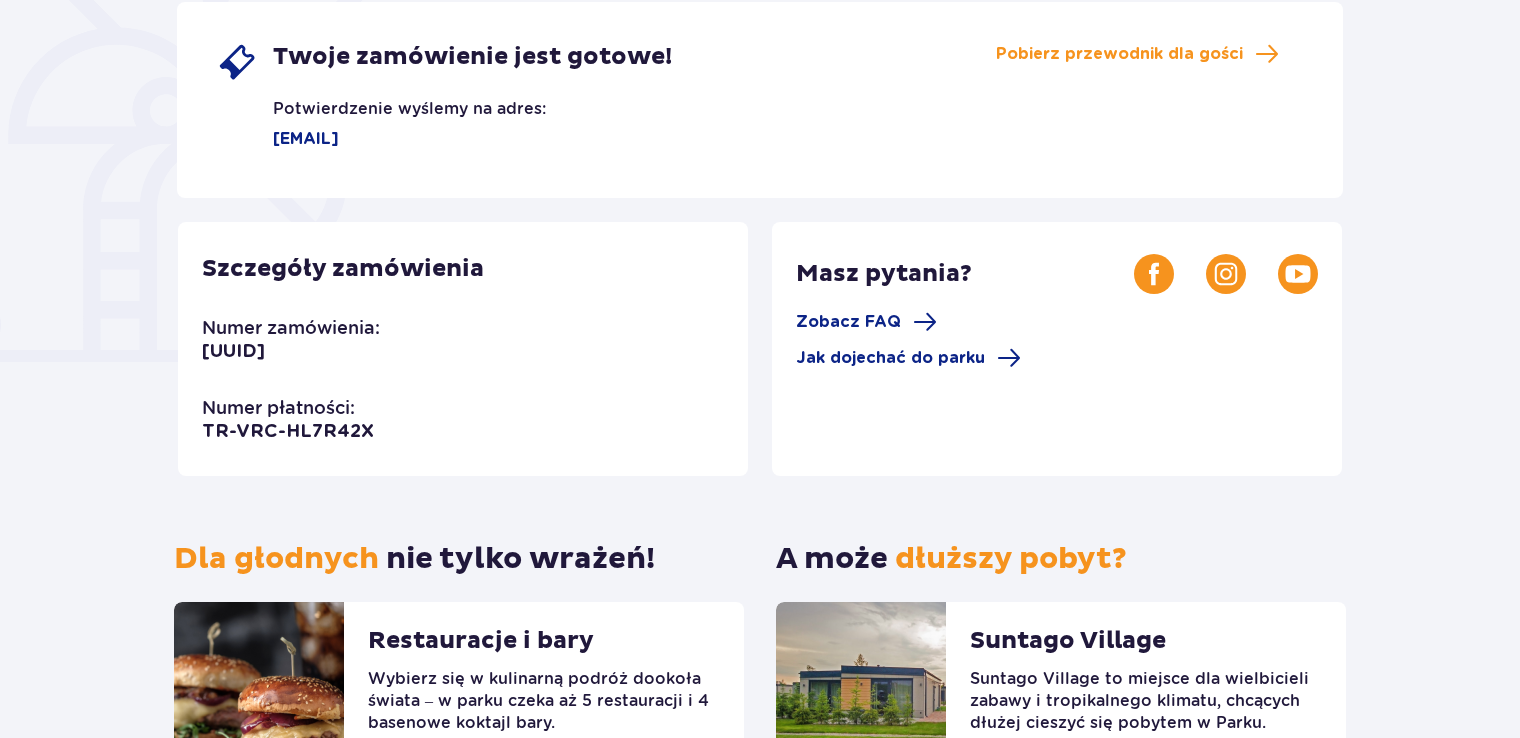 scroll, scrollTop: 556, scrollLeft: 0, axis: vertical 